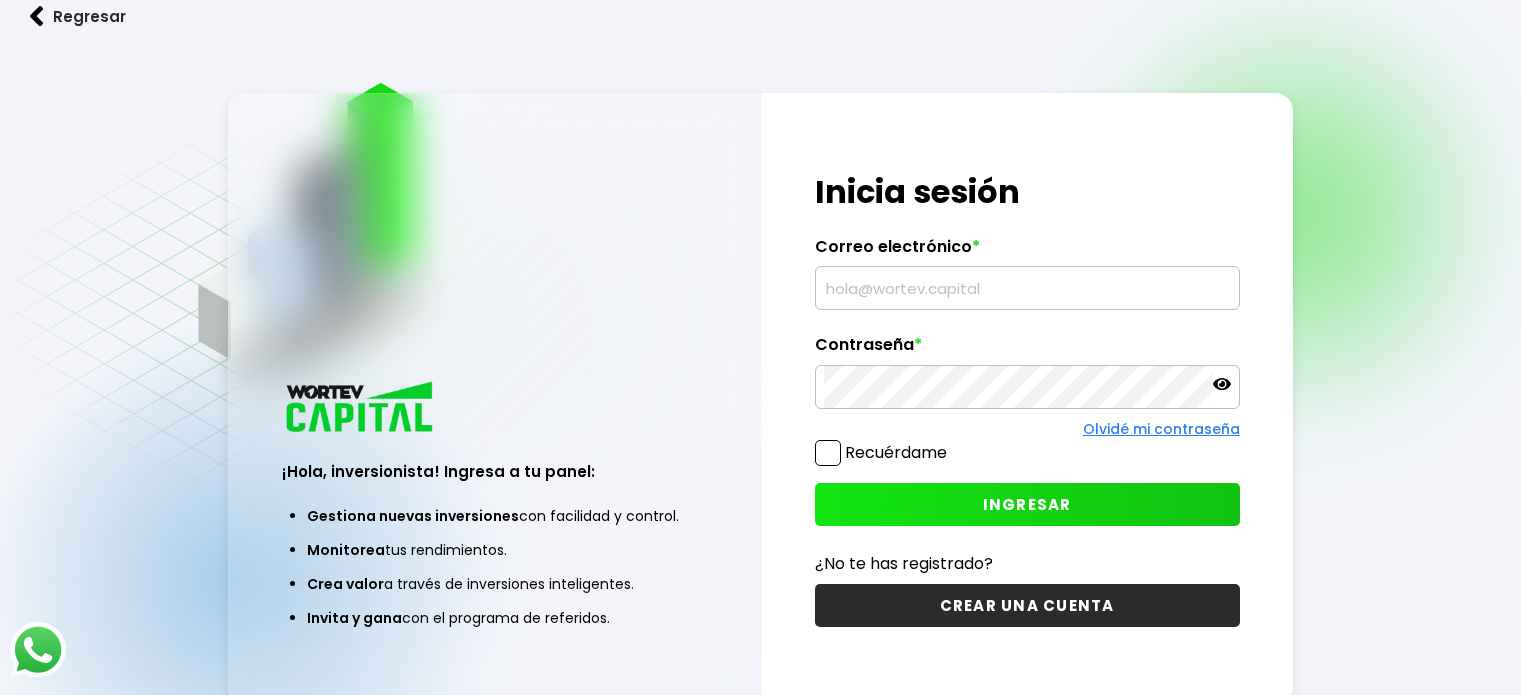 scroll, scrollTop: 0, scrollLeft: 0, axis: both 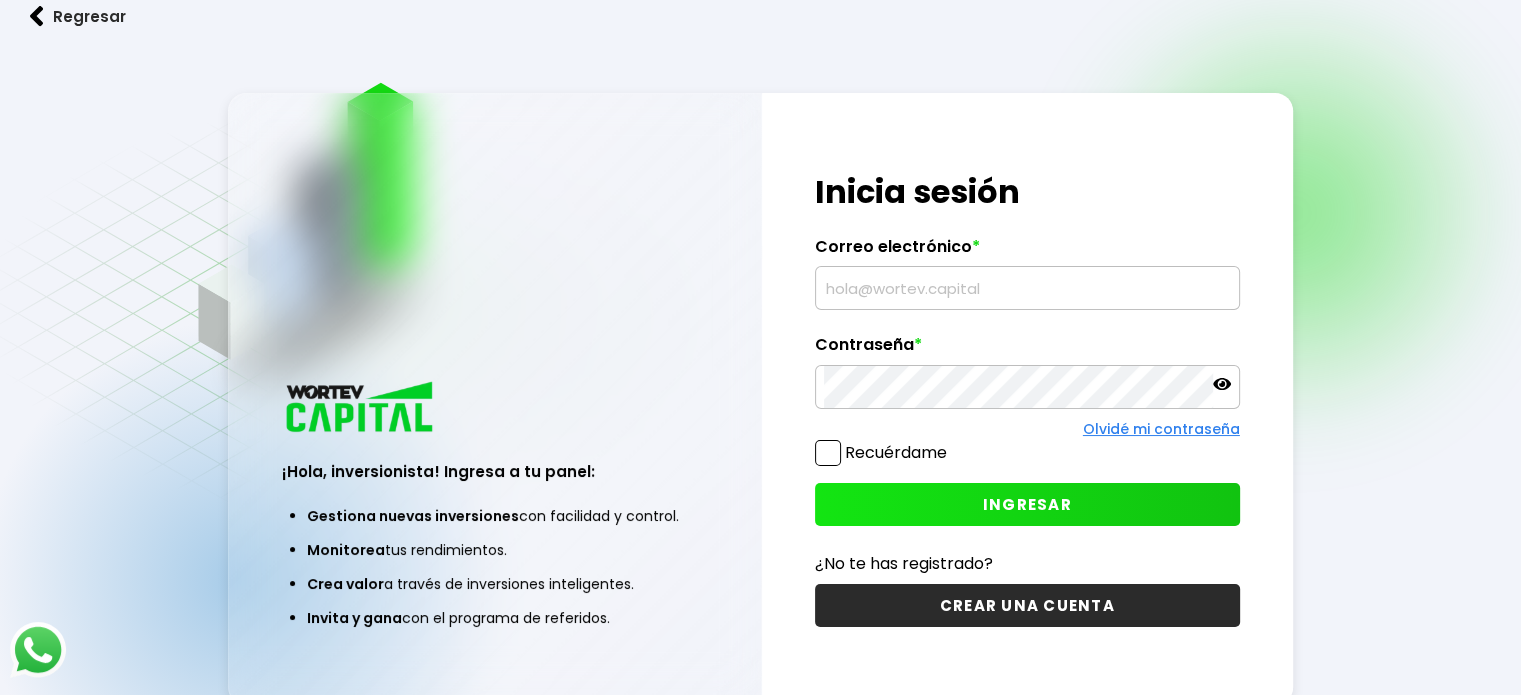 drag, startPoint x: 0, startPoint y: 0, endPoint x: 855, endPoint y: 282, distance: 900.30493 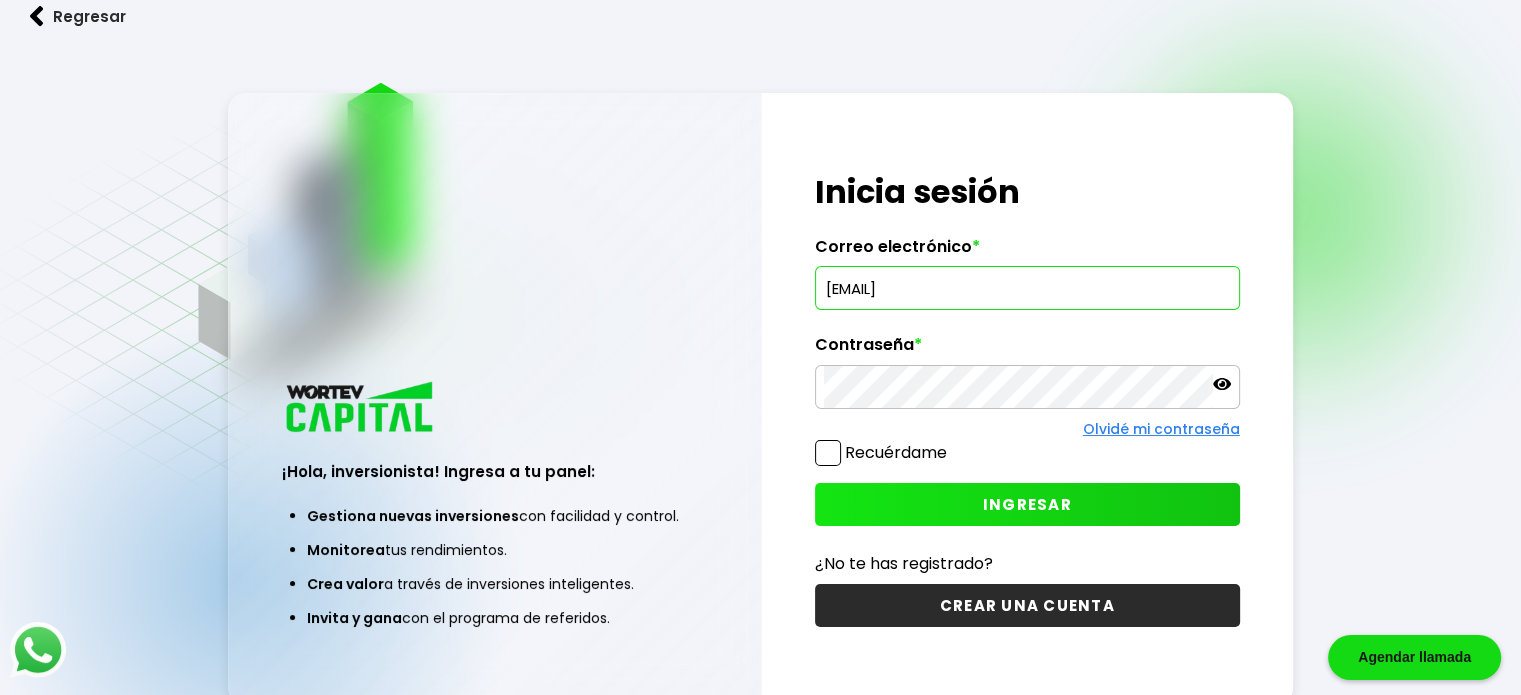 type on "[EMAIL]" 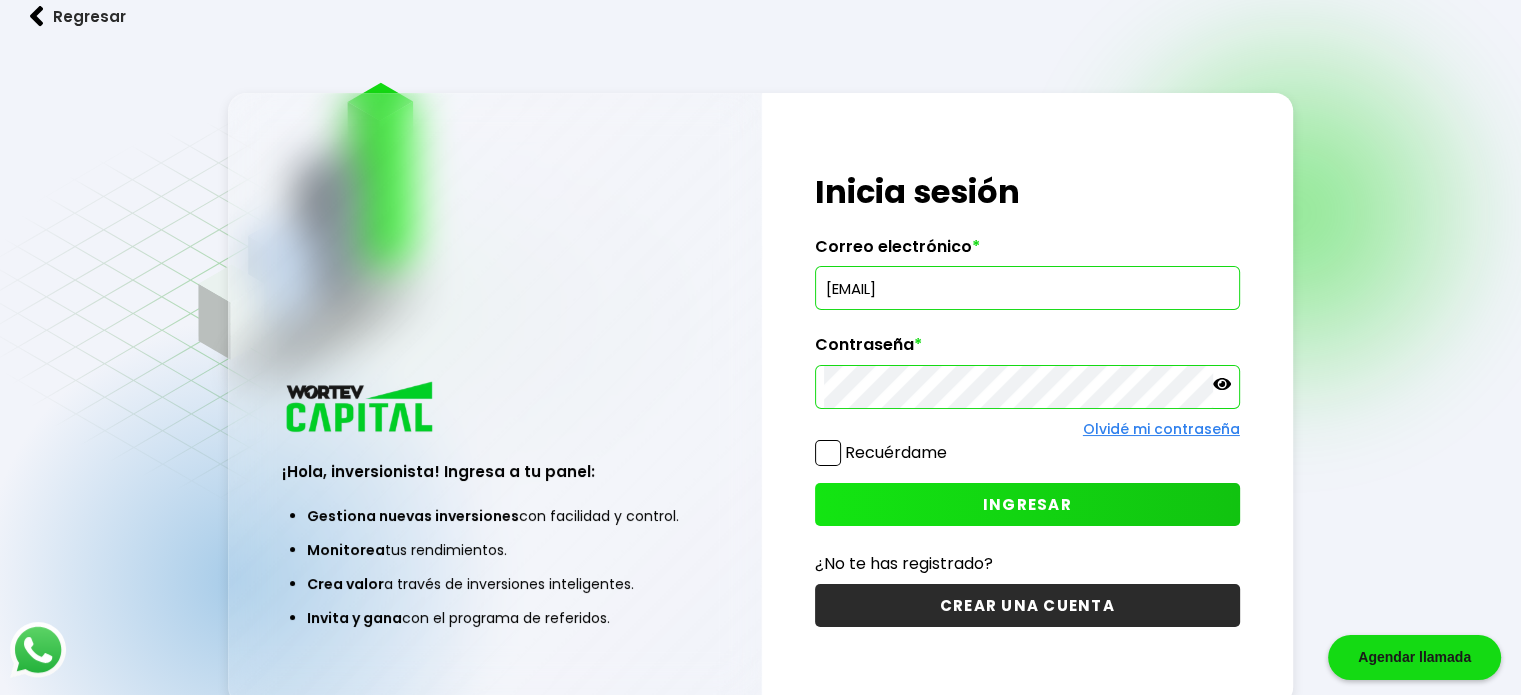 click on "INGRESAR" at bounding box center (1027, 504) 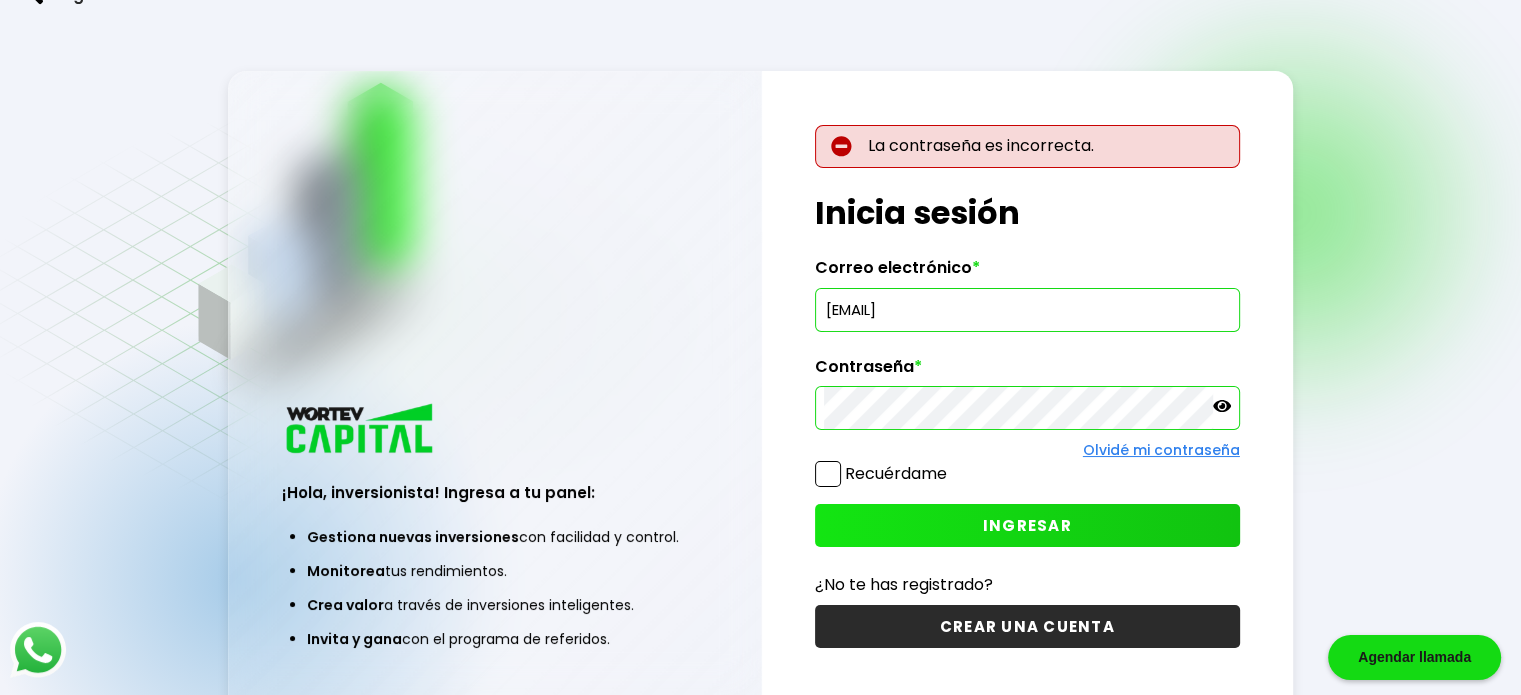 type 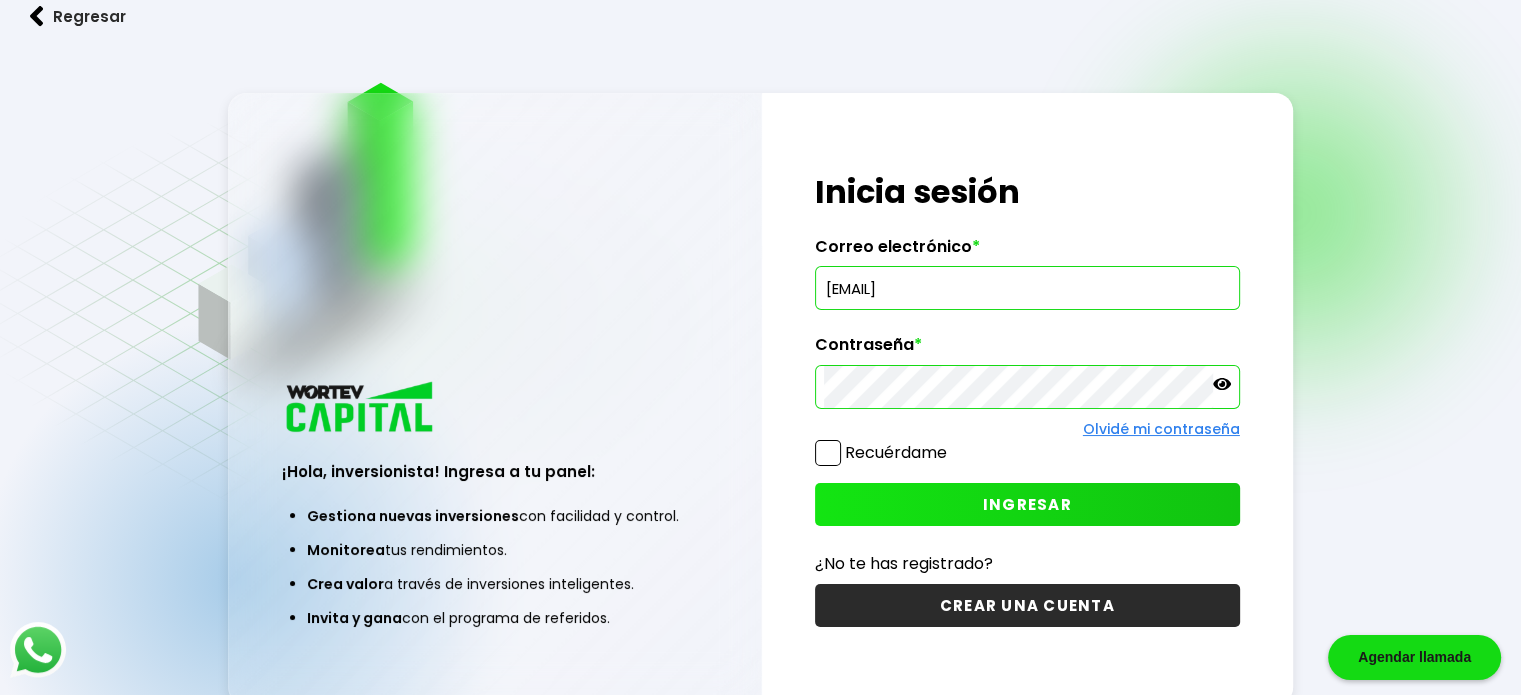 click on "¡Hola, inversionista! Ingresa a tu panel: Gestiona nuevas inversiones  con facilidad y control. Monitorea  tus rendimientos. Crea valor  a través de inversiones inteligentes. Invita y gana  con el programa de referidos. ¡Hola, inversionista! Ingresa tus credenciales para iniciar sesión Inicia sesión Correo electrónico * [EMAIL] Contraseña * Olvidé mi contraseña Recuérdame INGRESAR ¿No te has registrado? CREAR UNA CUENTA" at bounding box center (760, 399) 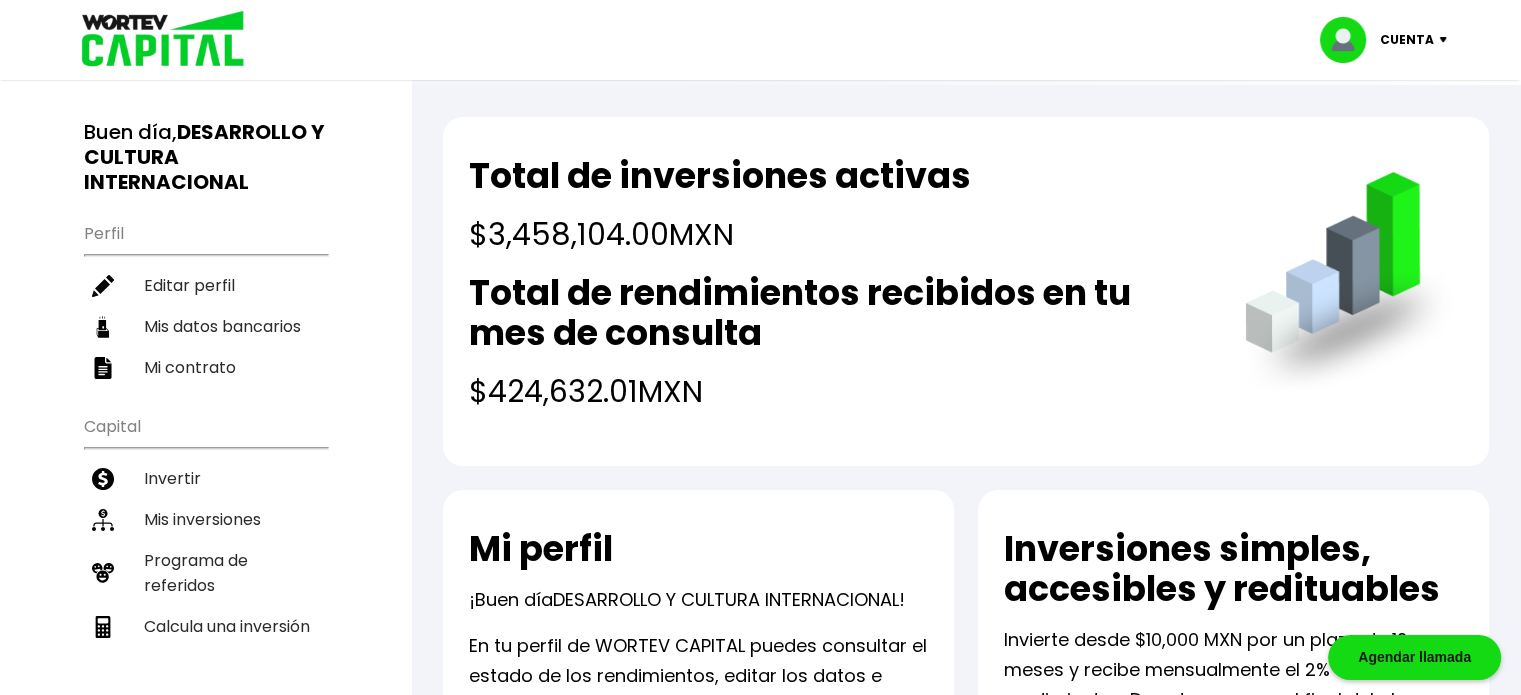 click on "Cuenta" at bounding box center (1407, 40) 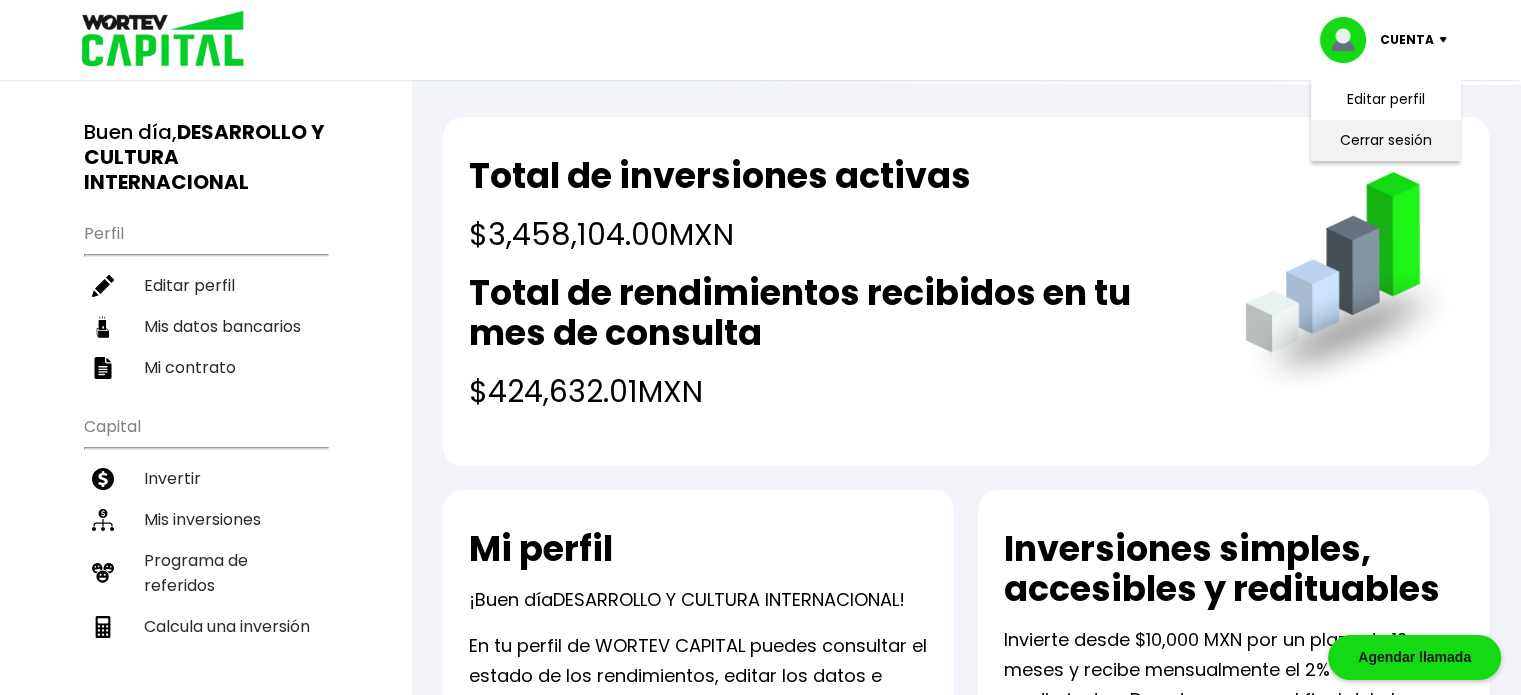 click on "Cerrar sesión" at bounding box center [1386, 140] 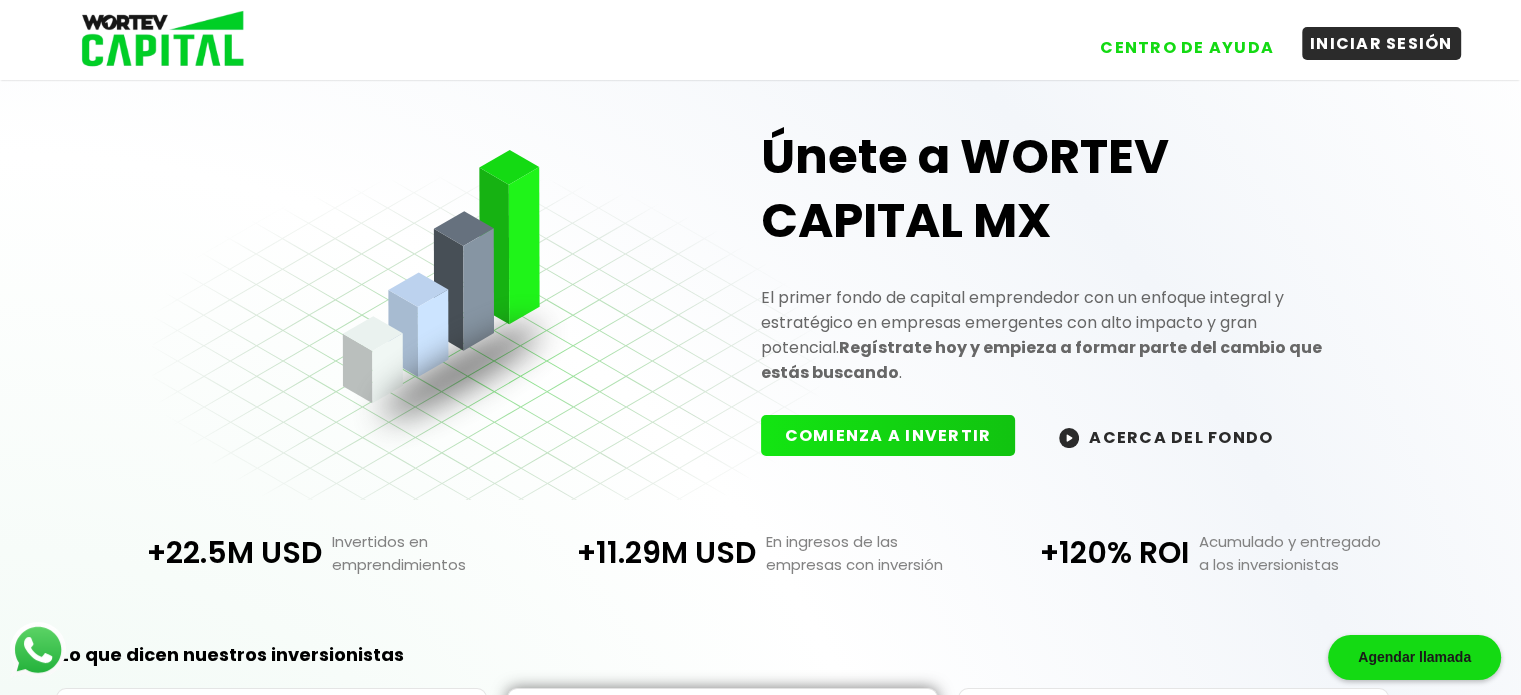 click on "INICIAR SESIÓN" at bounding box center (1381, 43) 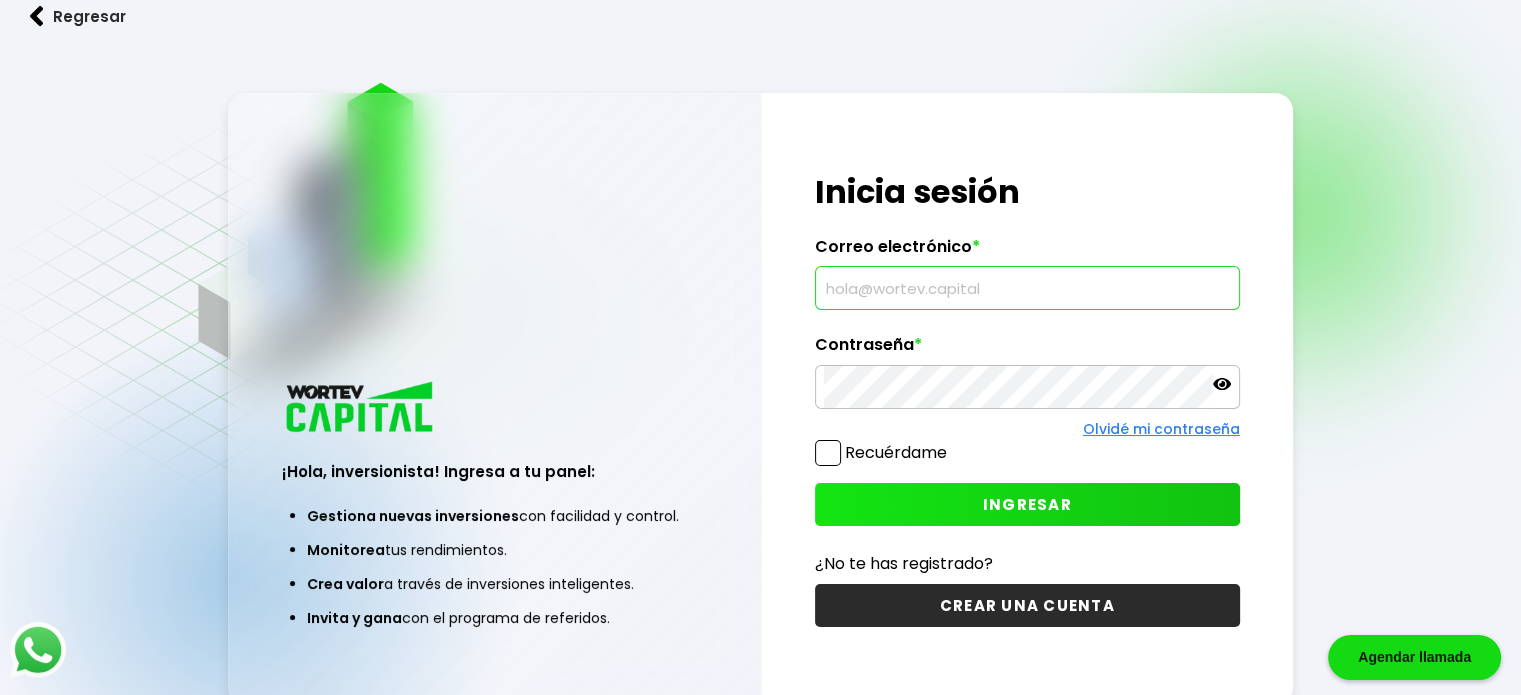 click at bounding box center (1027, 288) 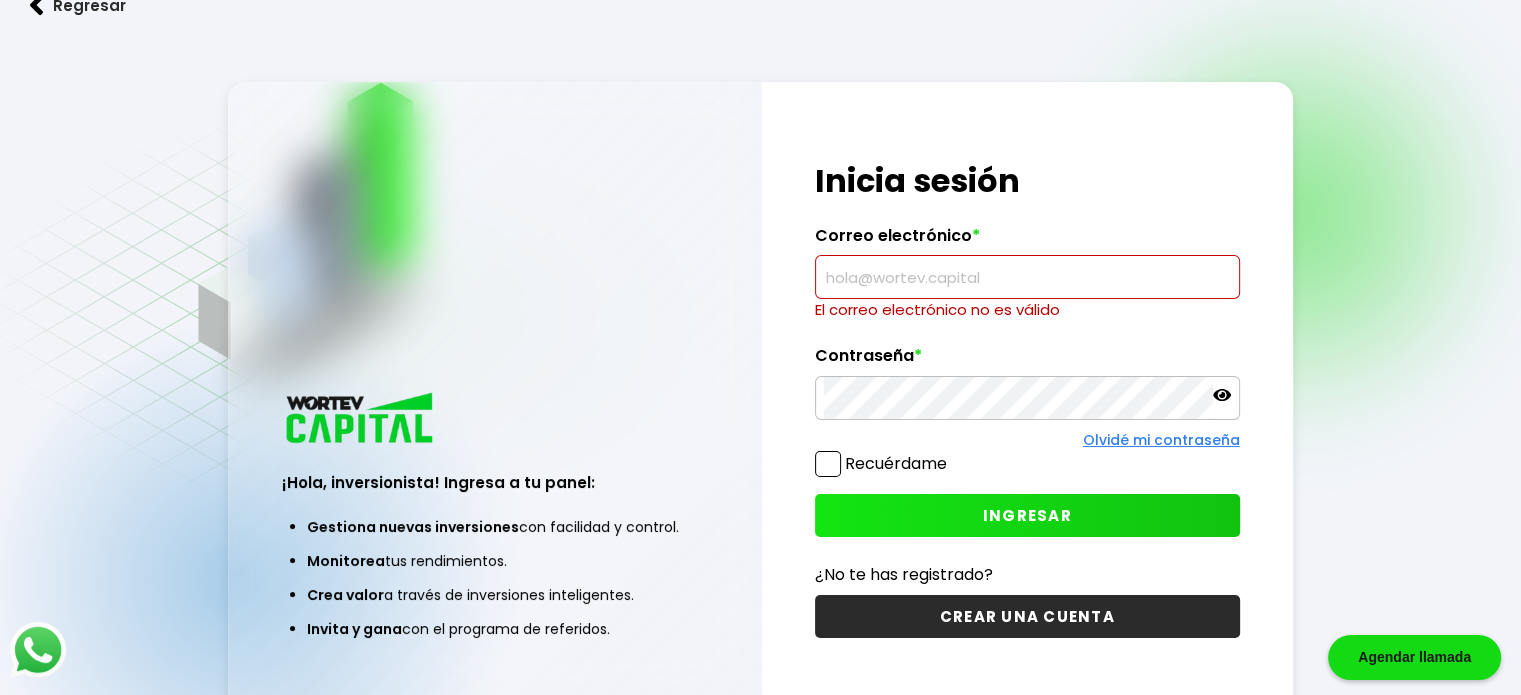 paste on "[EMAIL]" 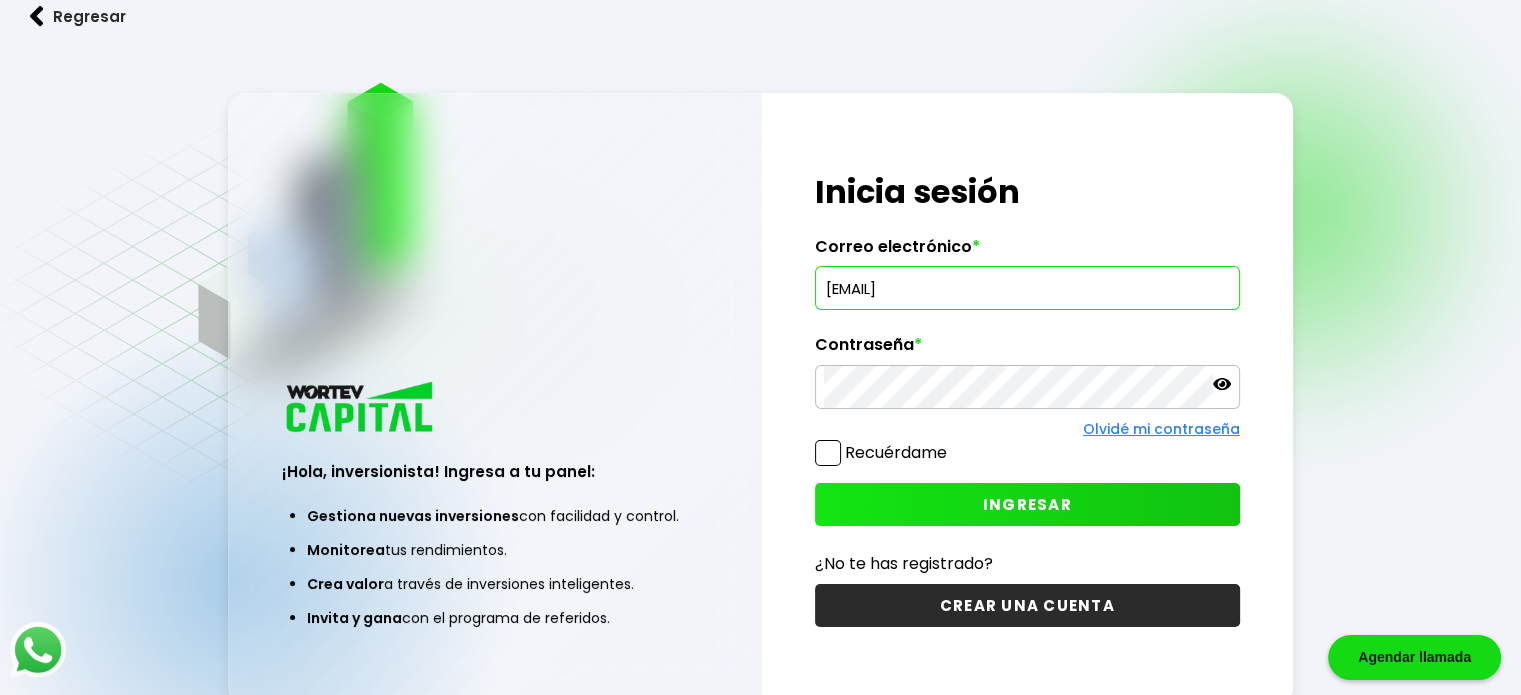 type on "[EMAIL]" 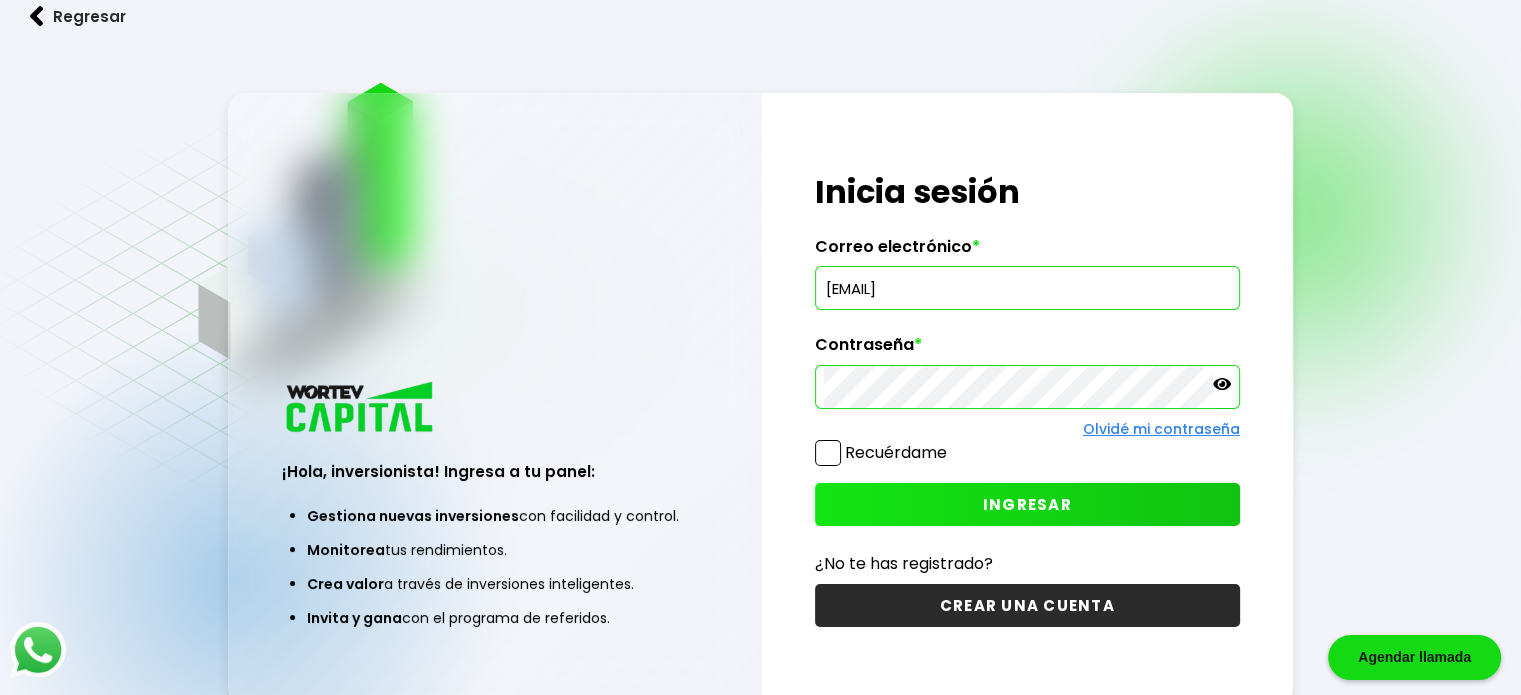 click on "Recuérdame" at bounding box center [881, 457] 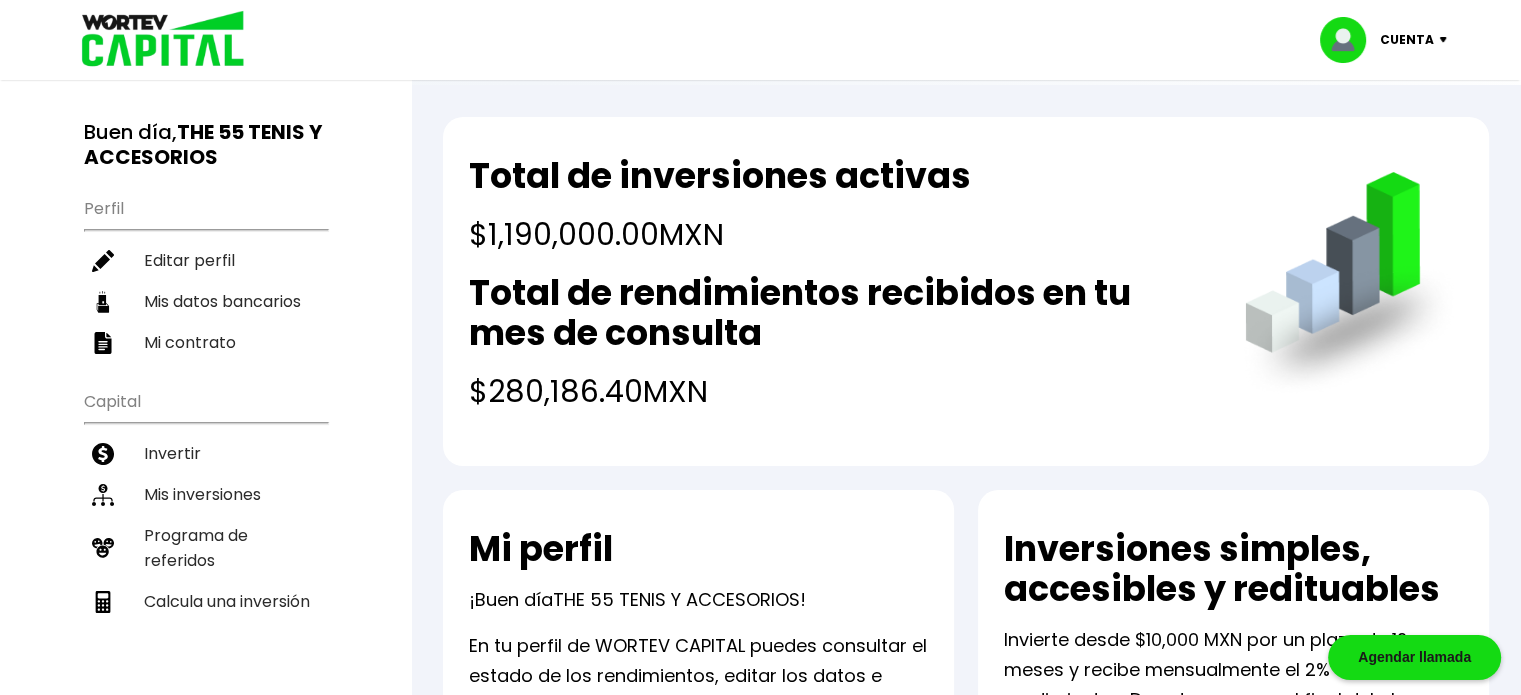 click on "Cuenta" at bounding box center [1407, 40] 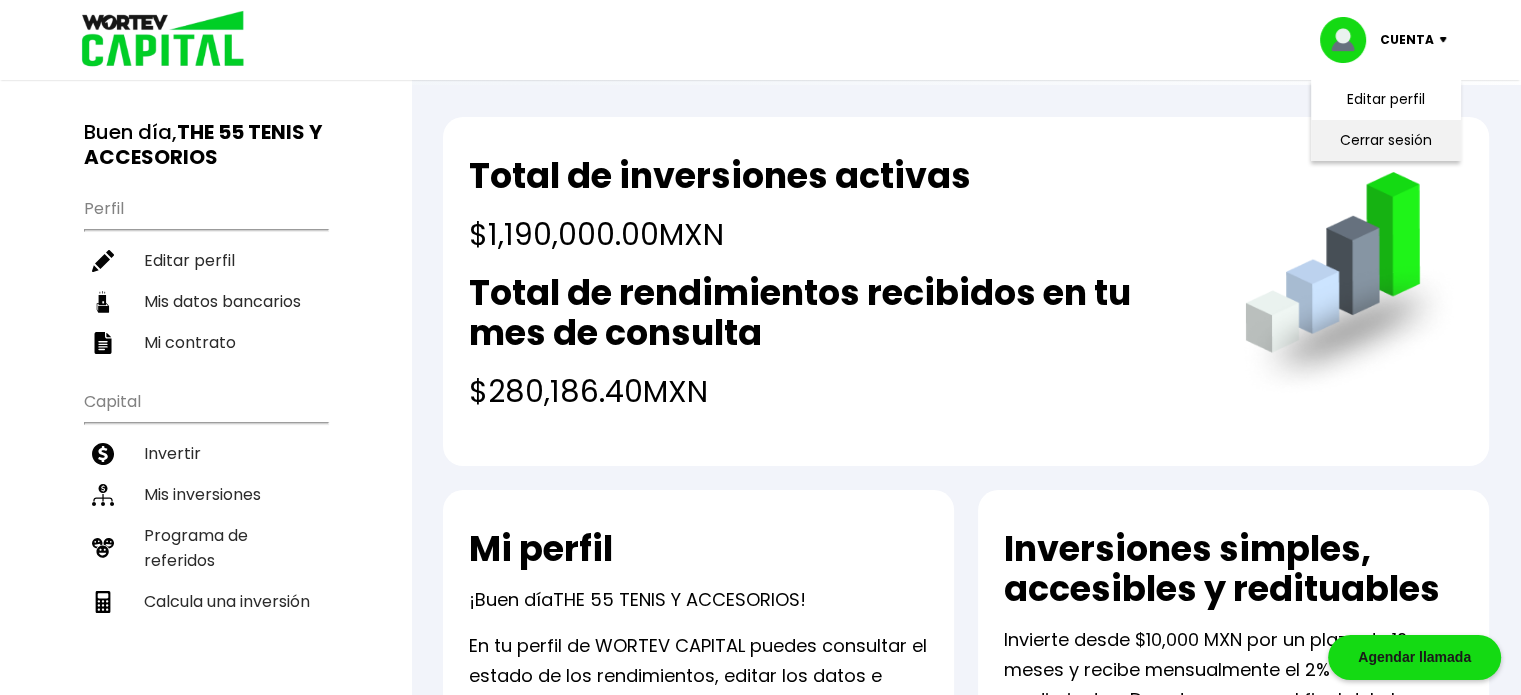 click on "Cerrar sesión" at bounding box center (1386, 140) 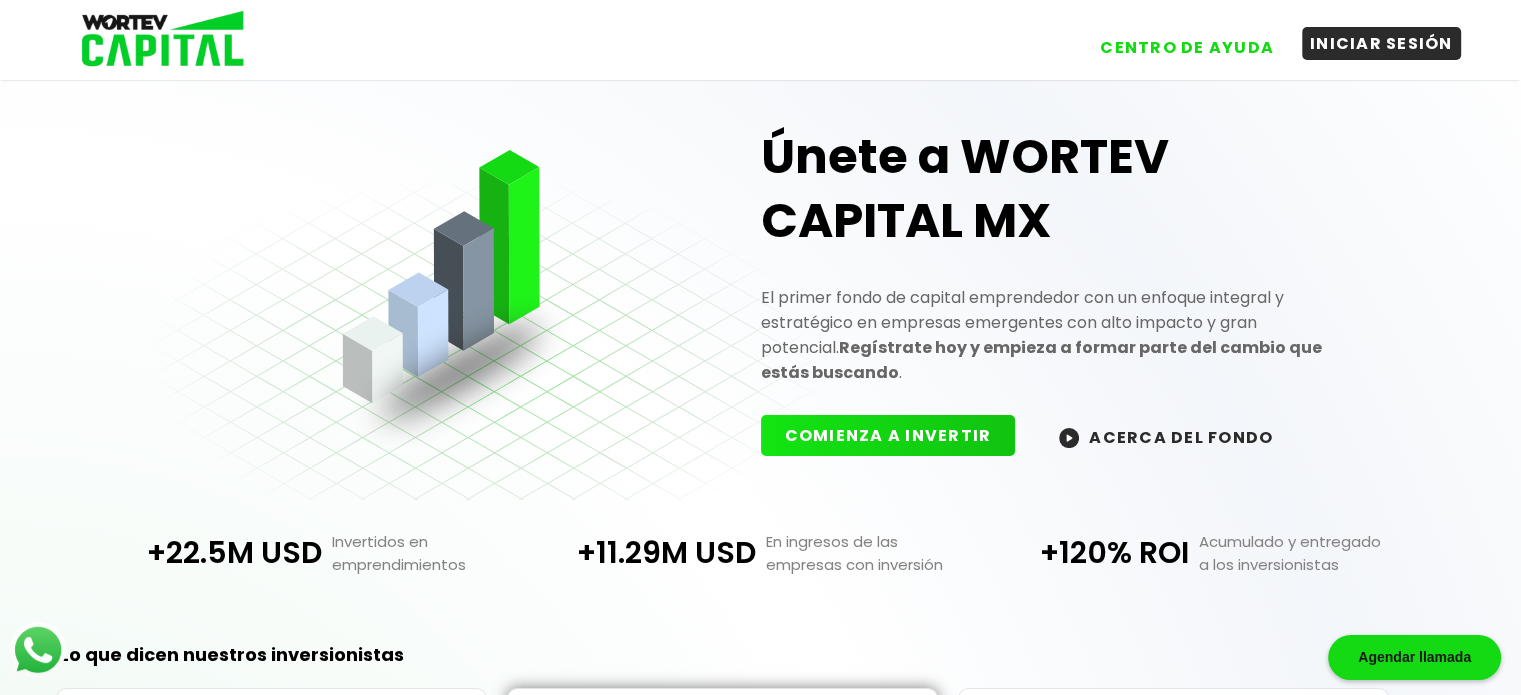 click on "INICIAR SESIÓN" at bounding box center [1381, 43] 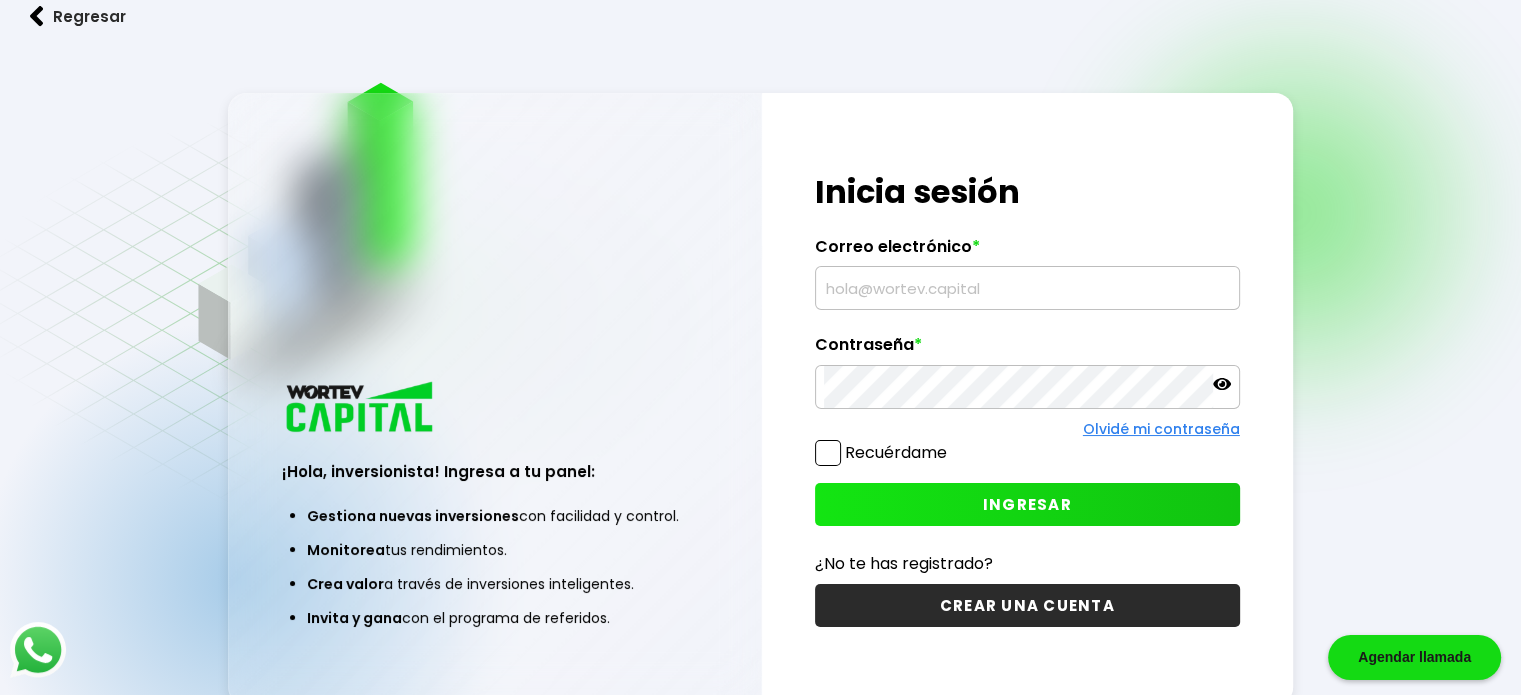 click at bounding box center (1027, 288) 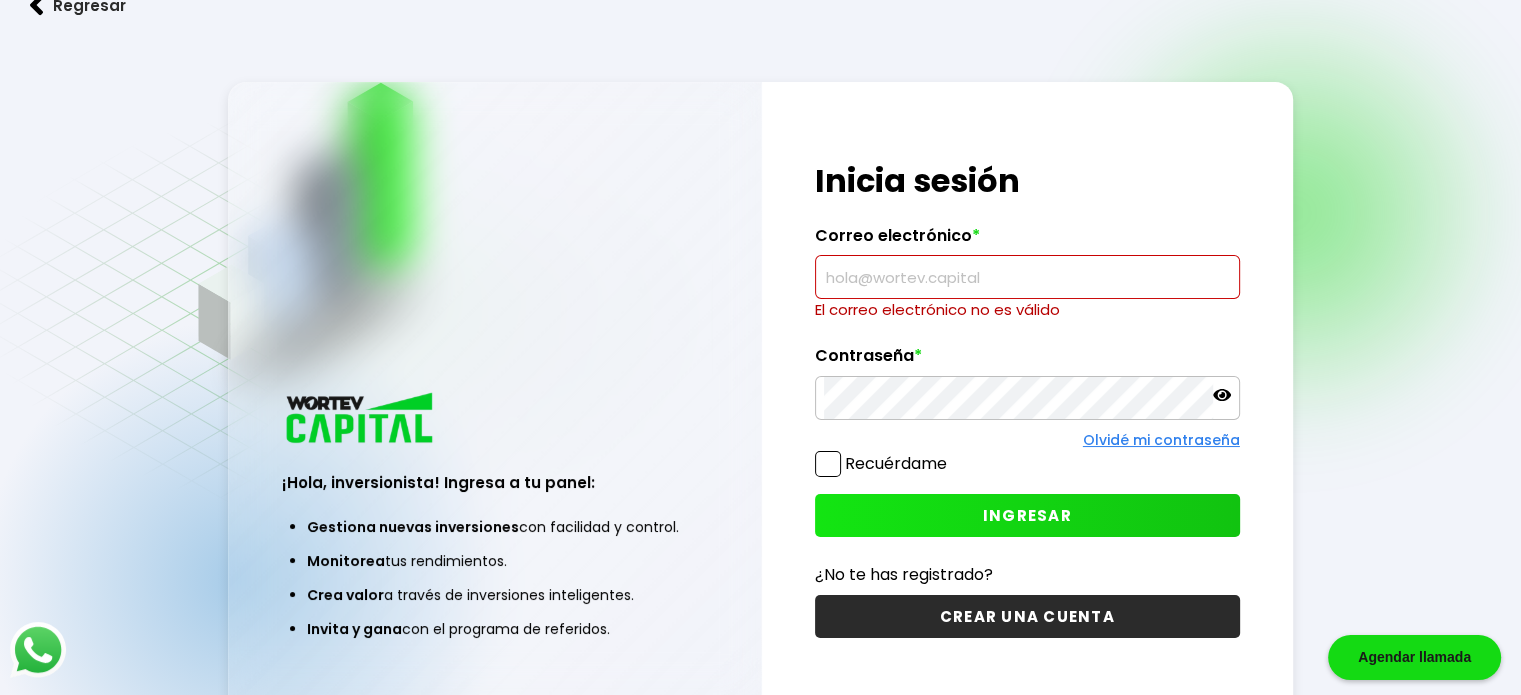 paste on "[EMAIL]" 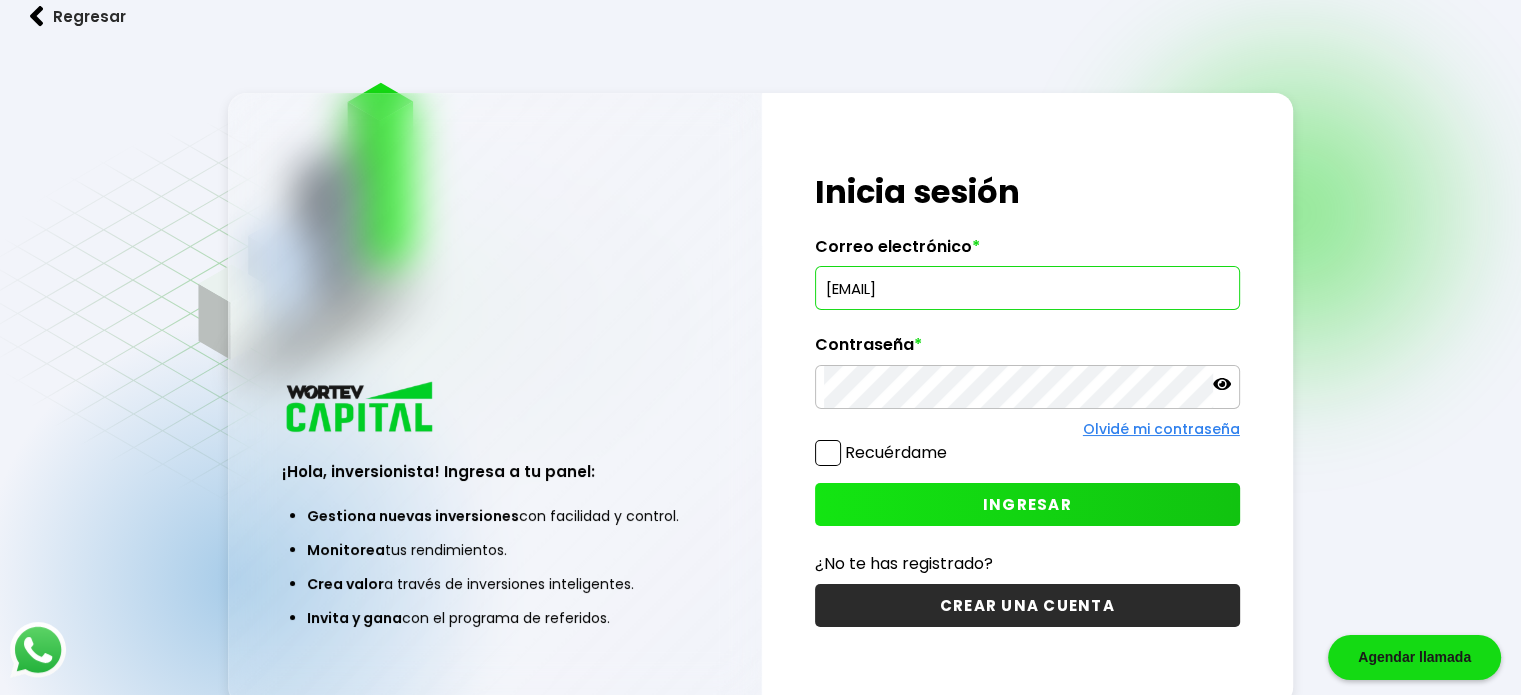 type on "[EMAIL]" 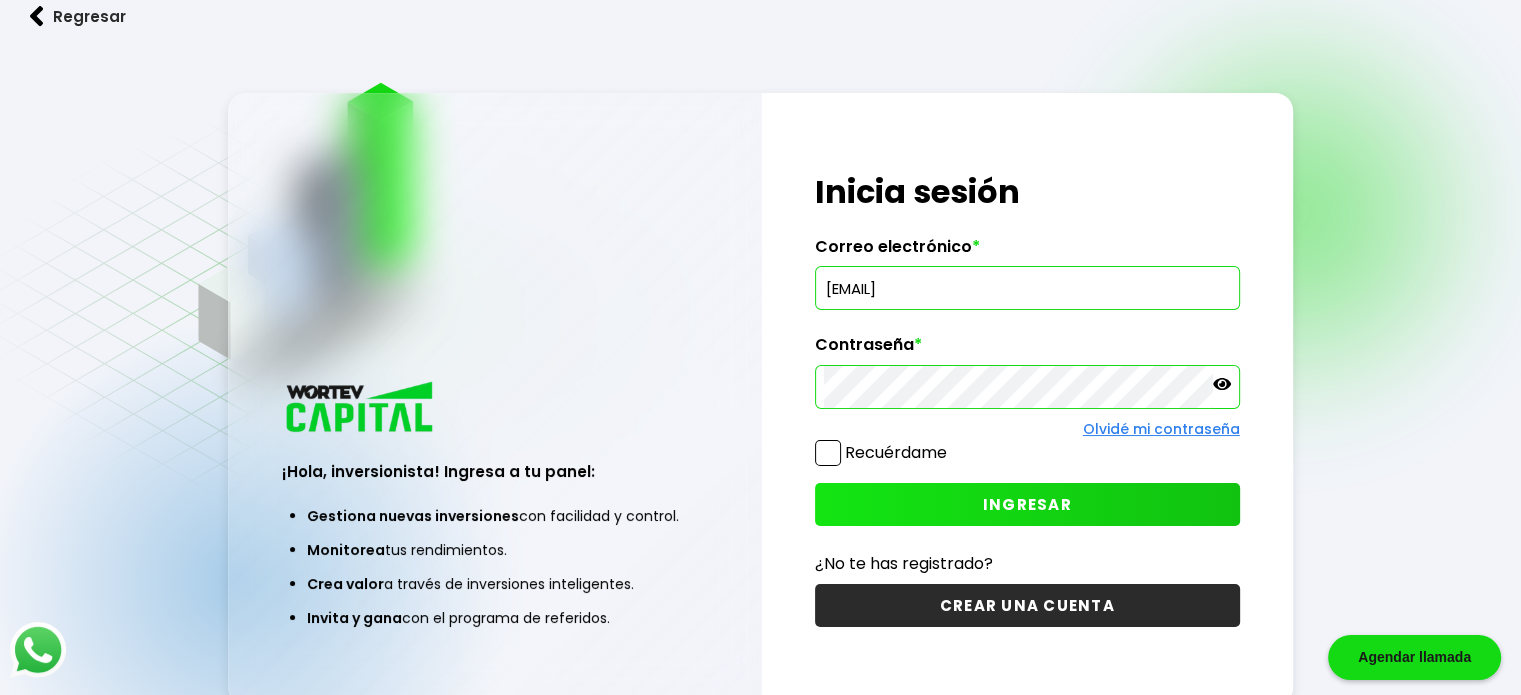 click on "INGRESAR" at bounding box center (1027, 504) 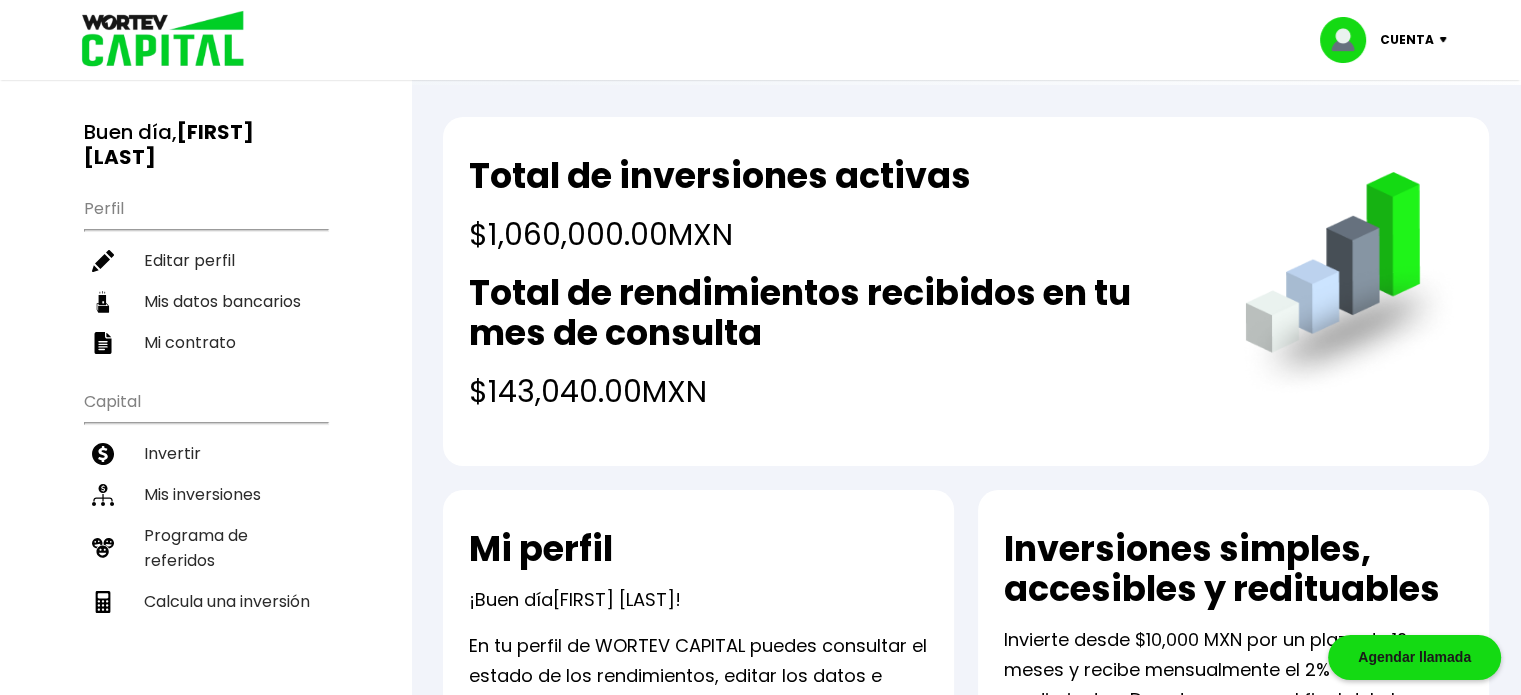 click on "Cuenta" at bounding box center (1407, 40) 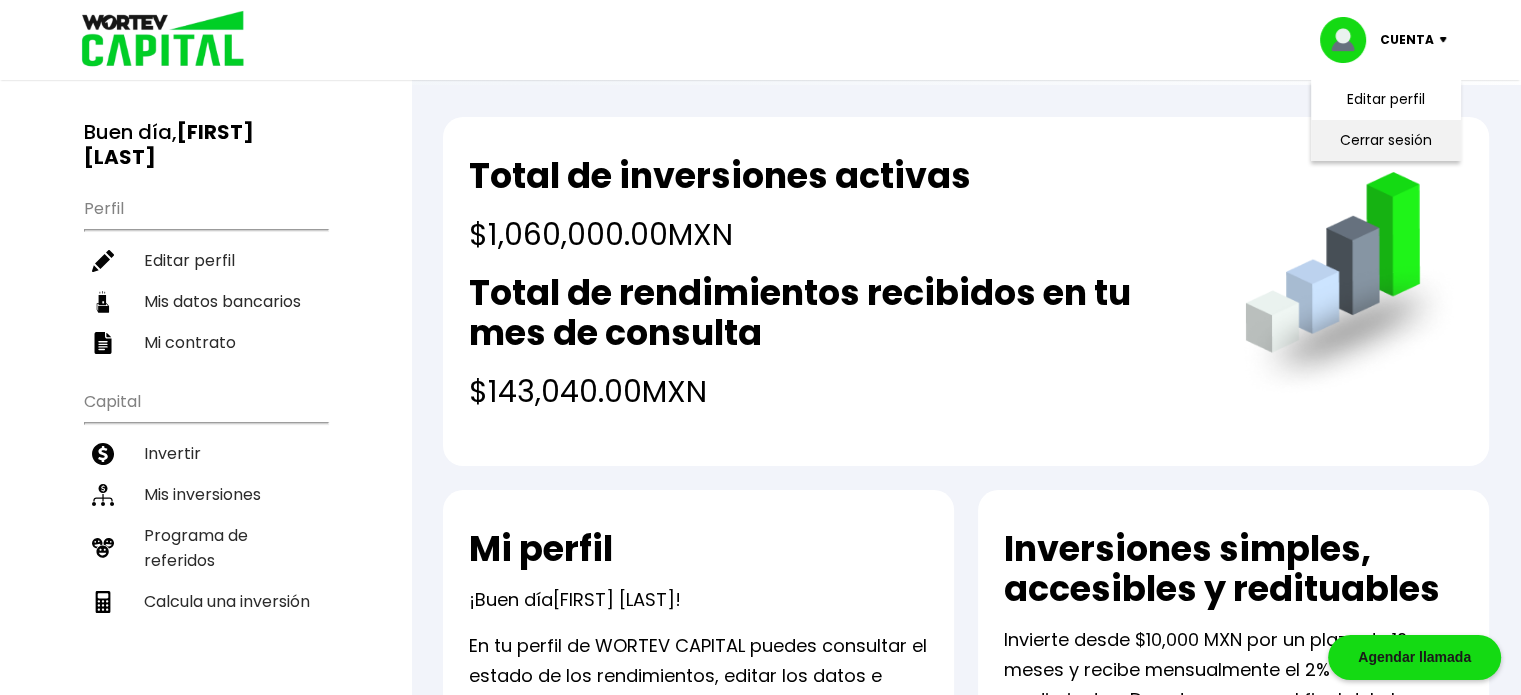 click on "Cerrar sesión" at bounding box center [1386, 140] 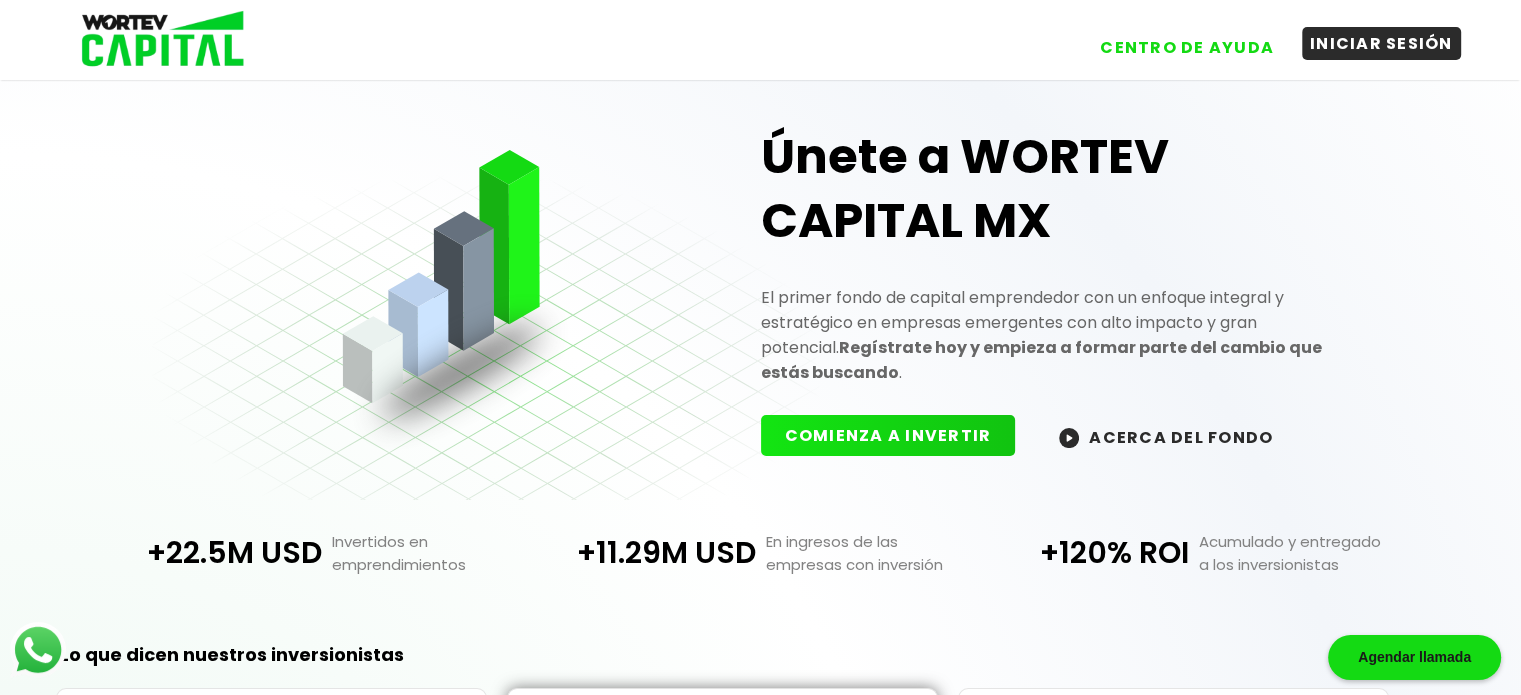 click on "INICIAR SESIÓN" at bounding box center [1381, 43] 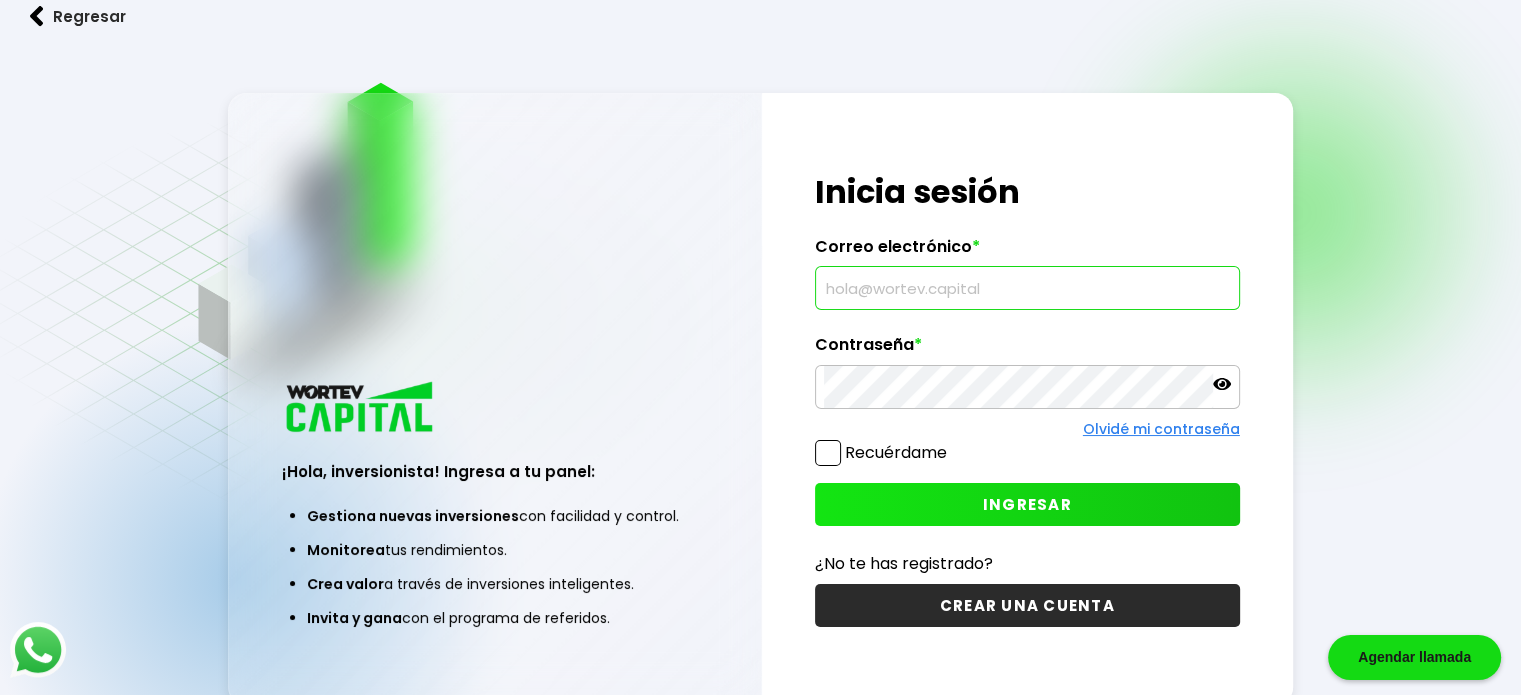 click at bounding box center (1027, 288) 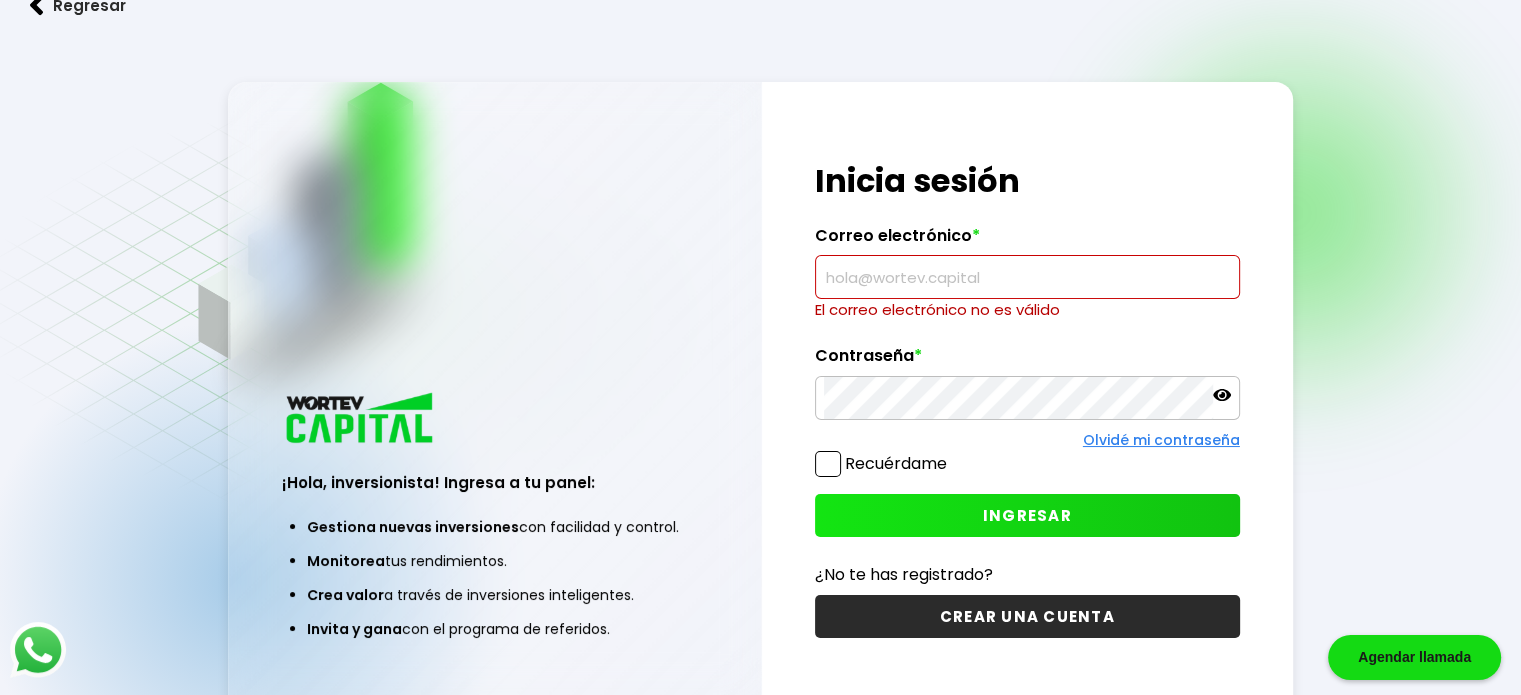 paste on "[EMAIL]" 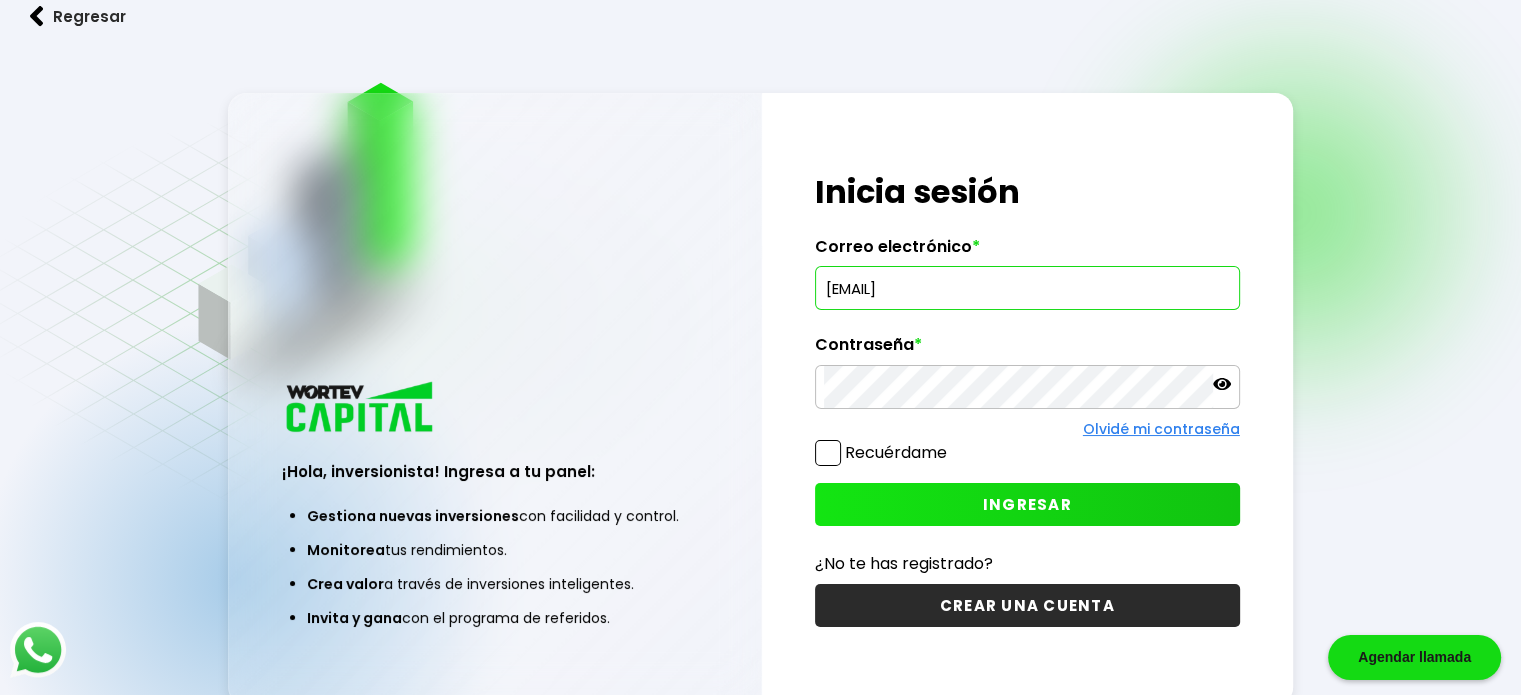 type on "[EMAIL]" 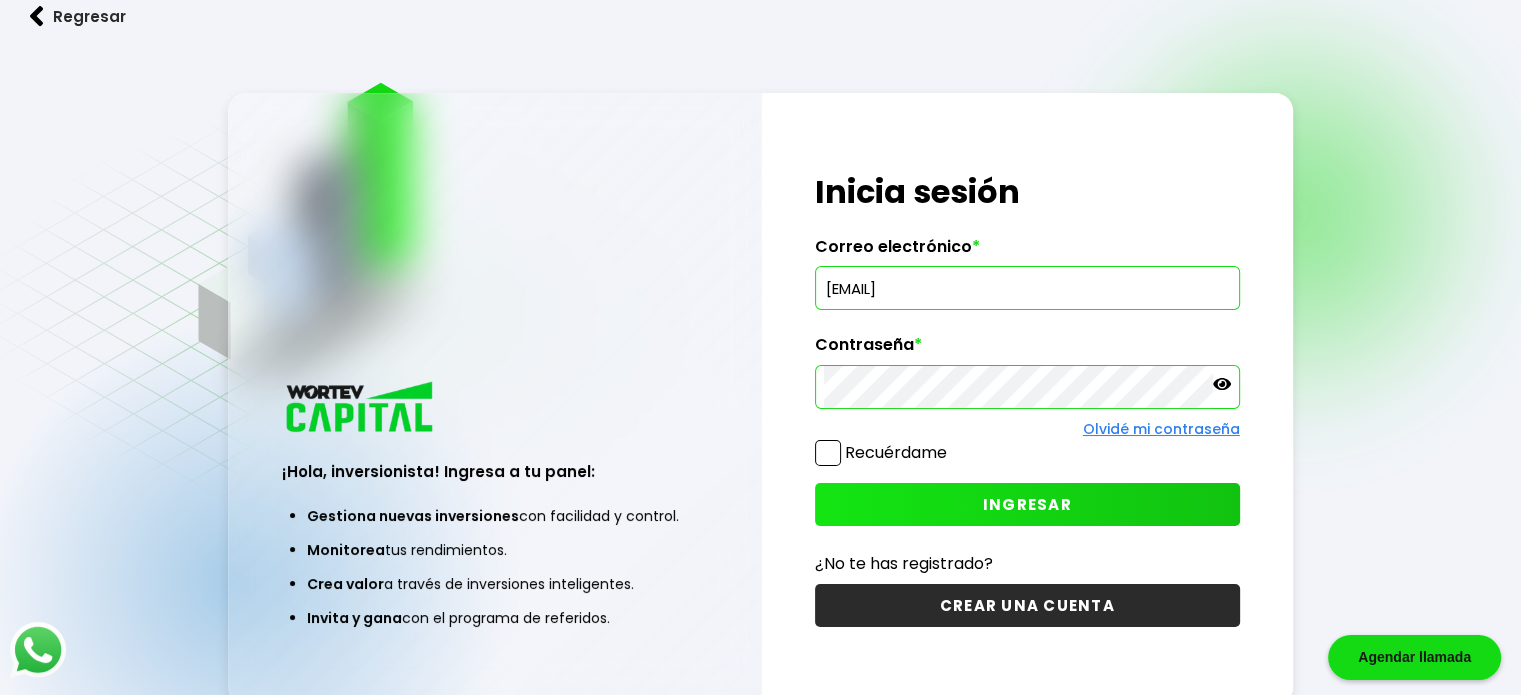 click on "INGRESAR" at bounding box center (1027, 504) 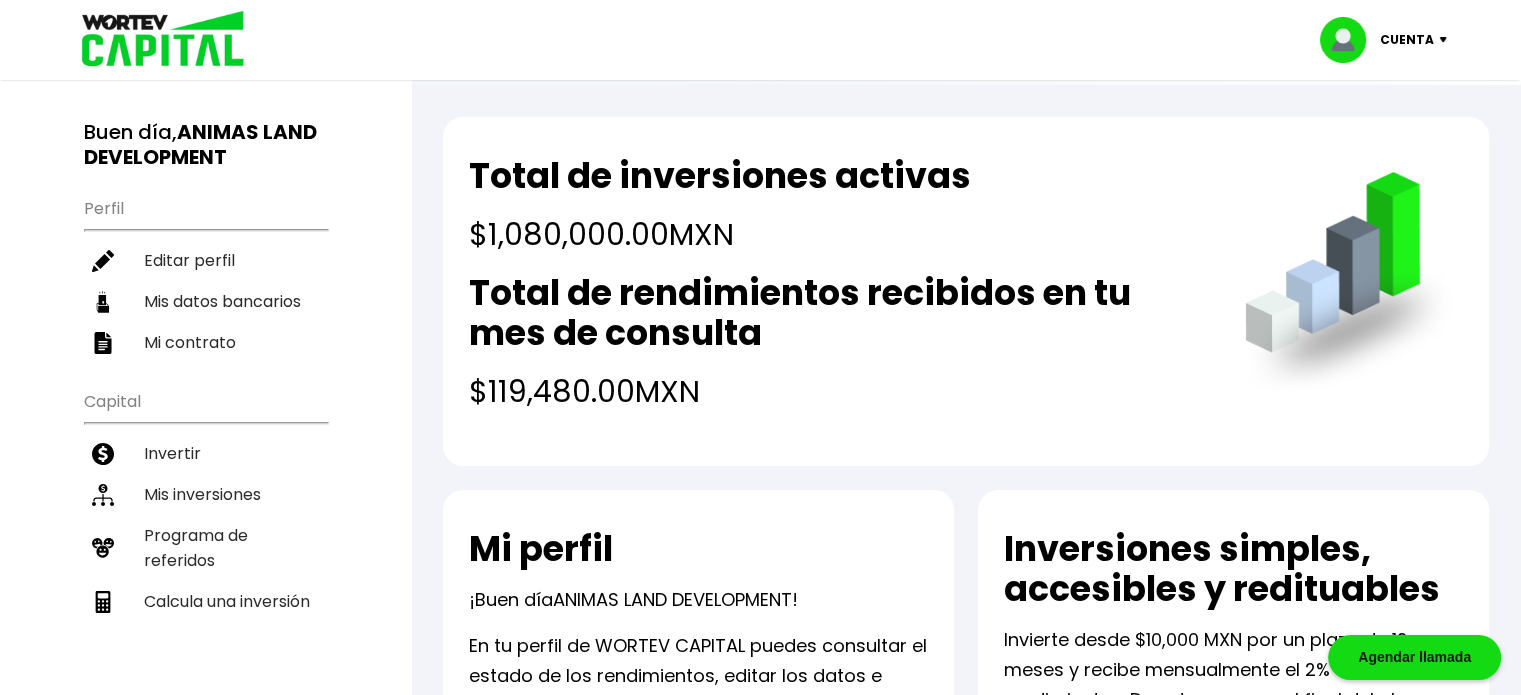 click on "Cuenta" at bounding box center [1407, 40] 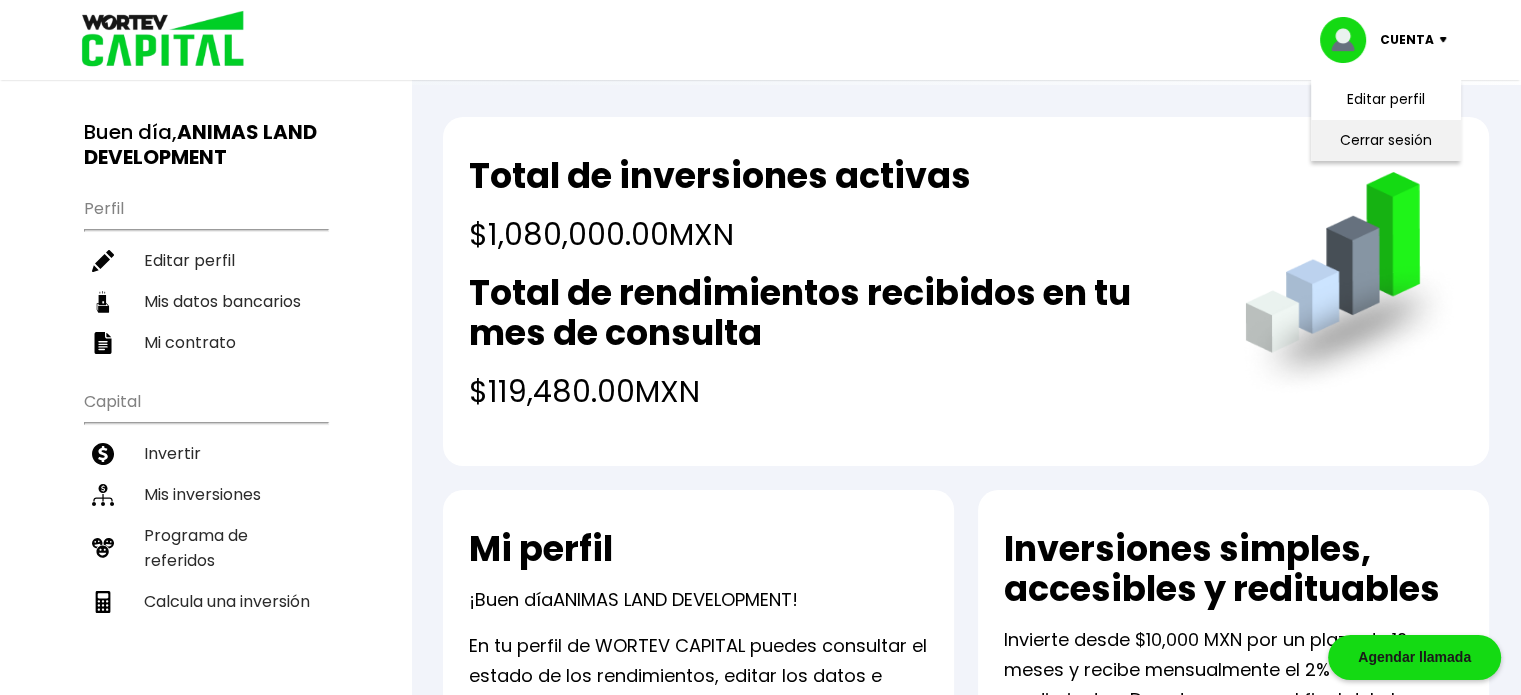 click on "Cerrar sesión" at bounding box center [1386, 140] 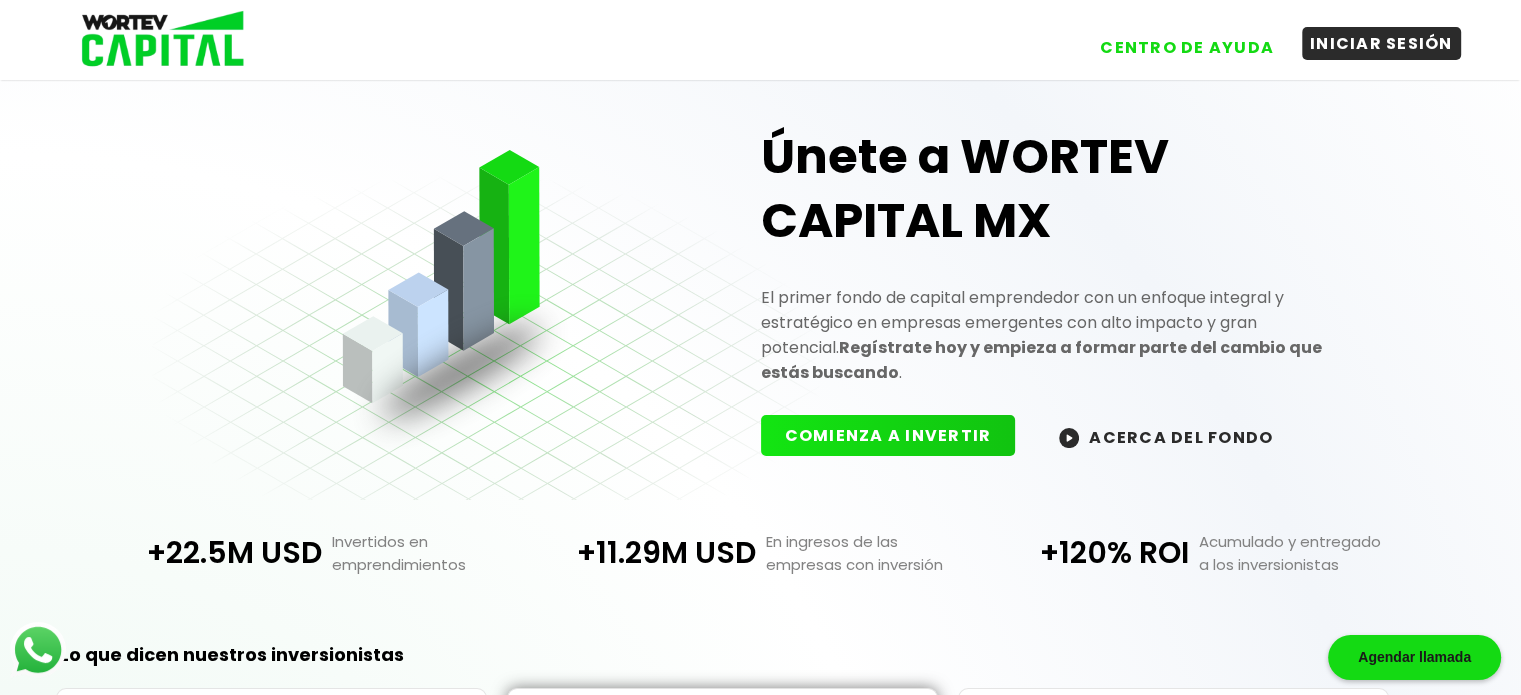 click on "INICIAR SESIÓN" at bounding box center (1381, 43) 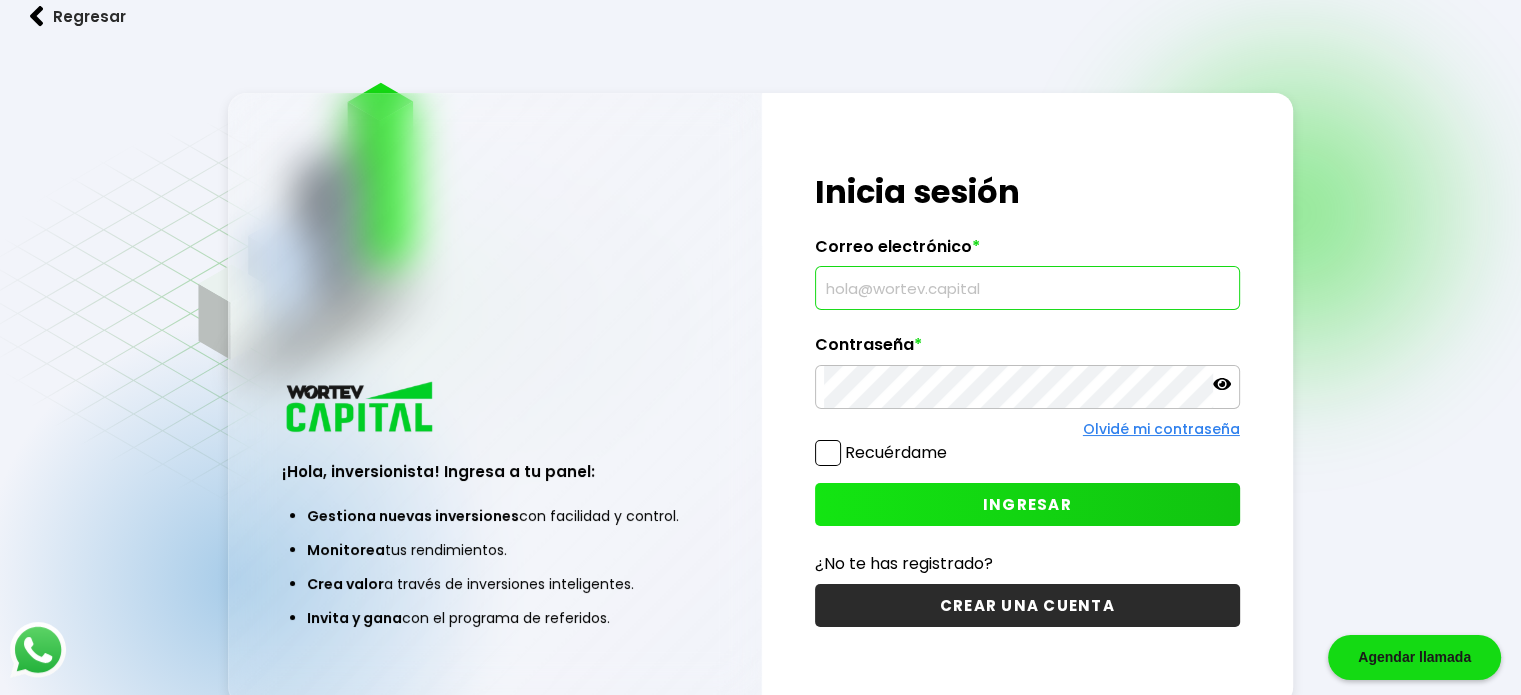 click at bounding box center [1027, 288] 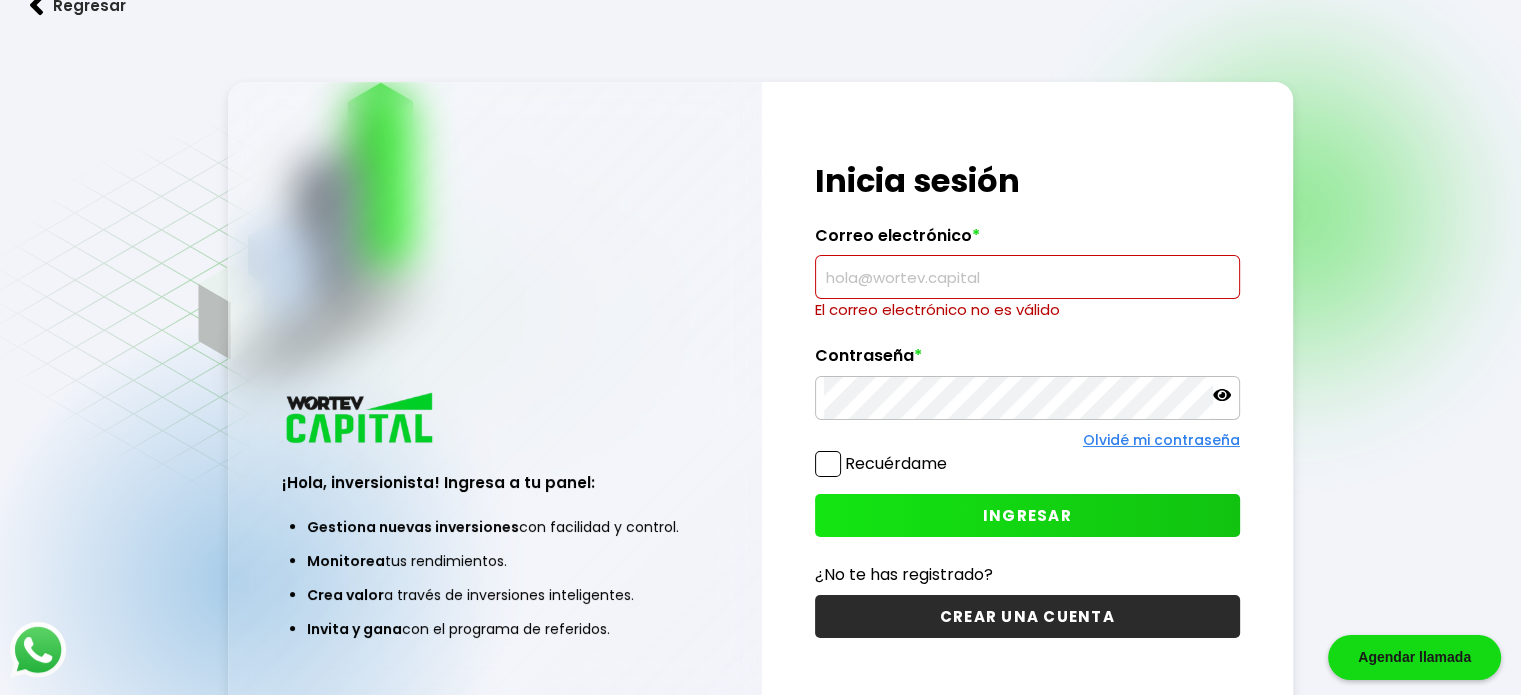 paste on "[EMAIL]" 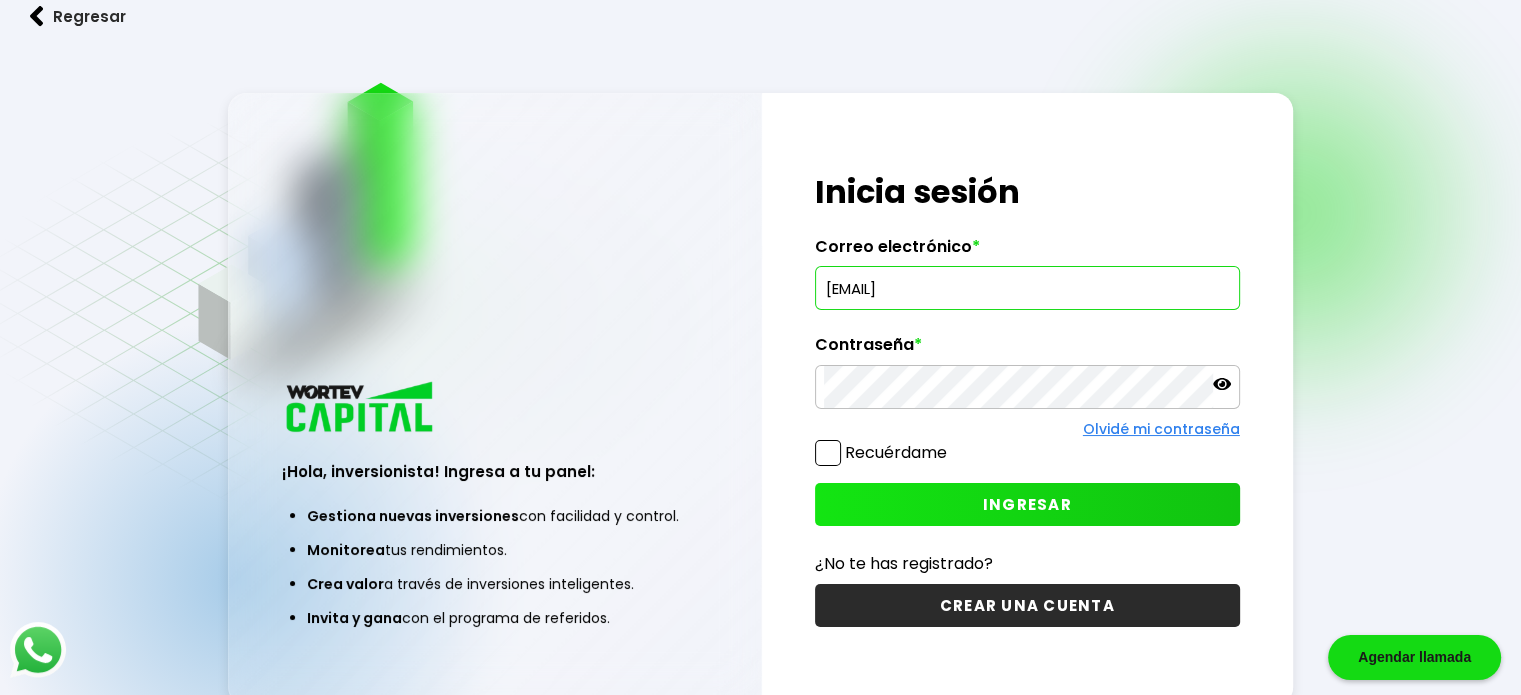 type on "[EMAIL]" 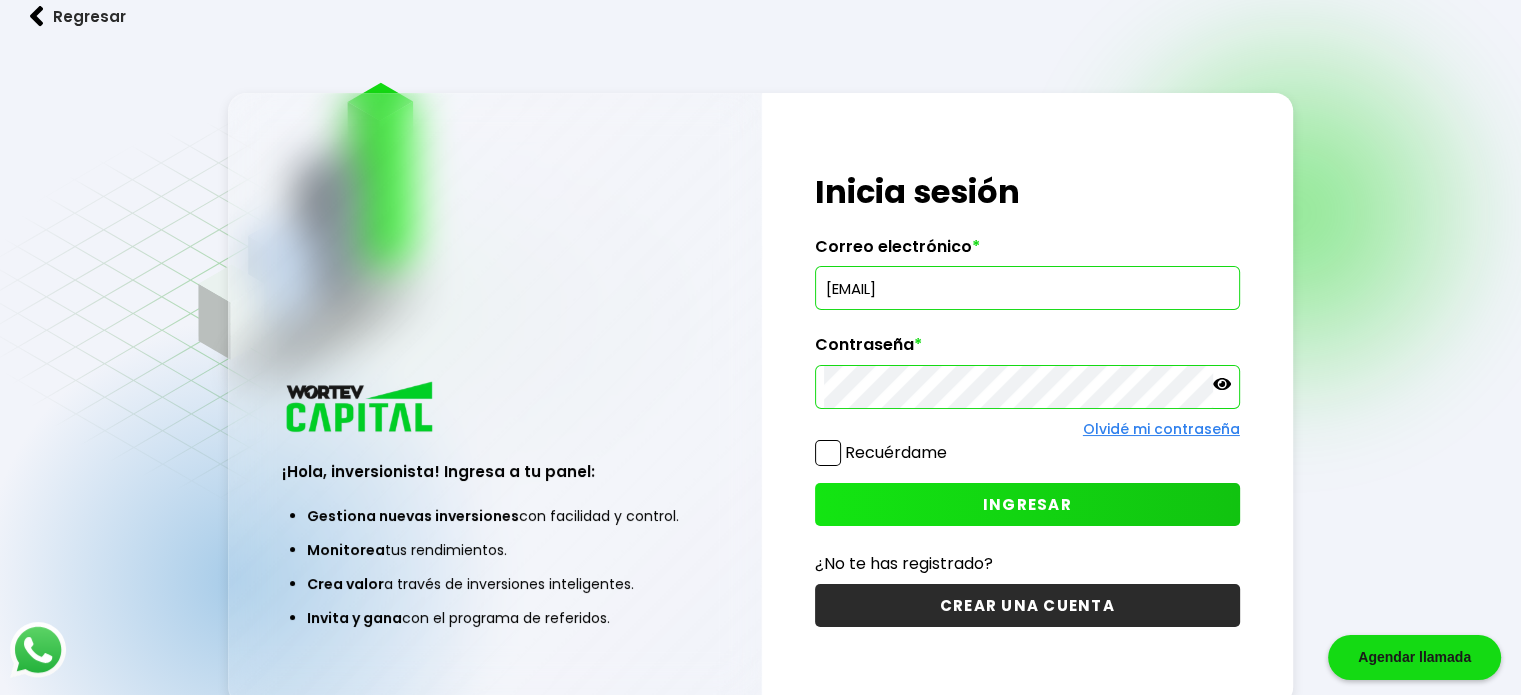 click on "INGRESAR" at bounding box center (1027, 504) 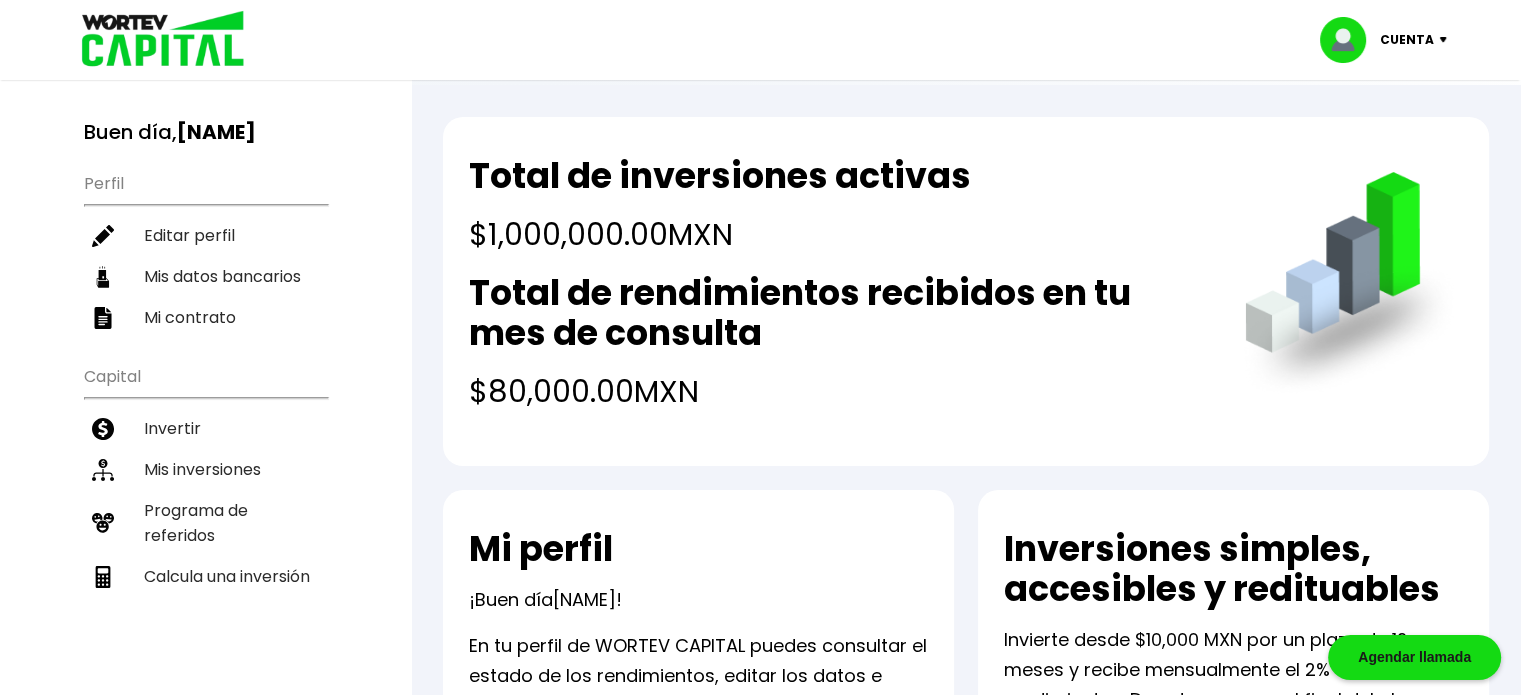 click on "Cuenta" at bounding box center (1407, 40) 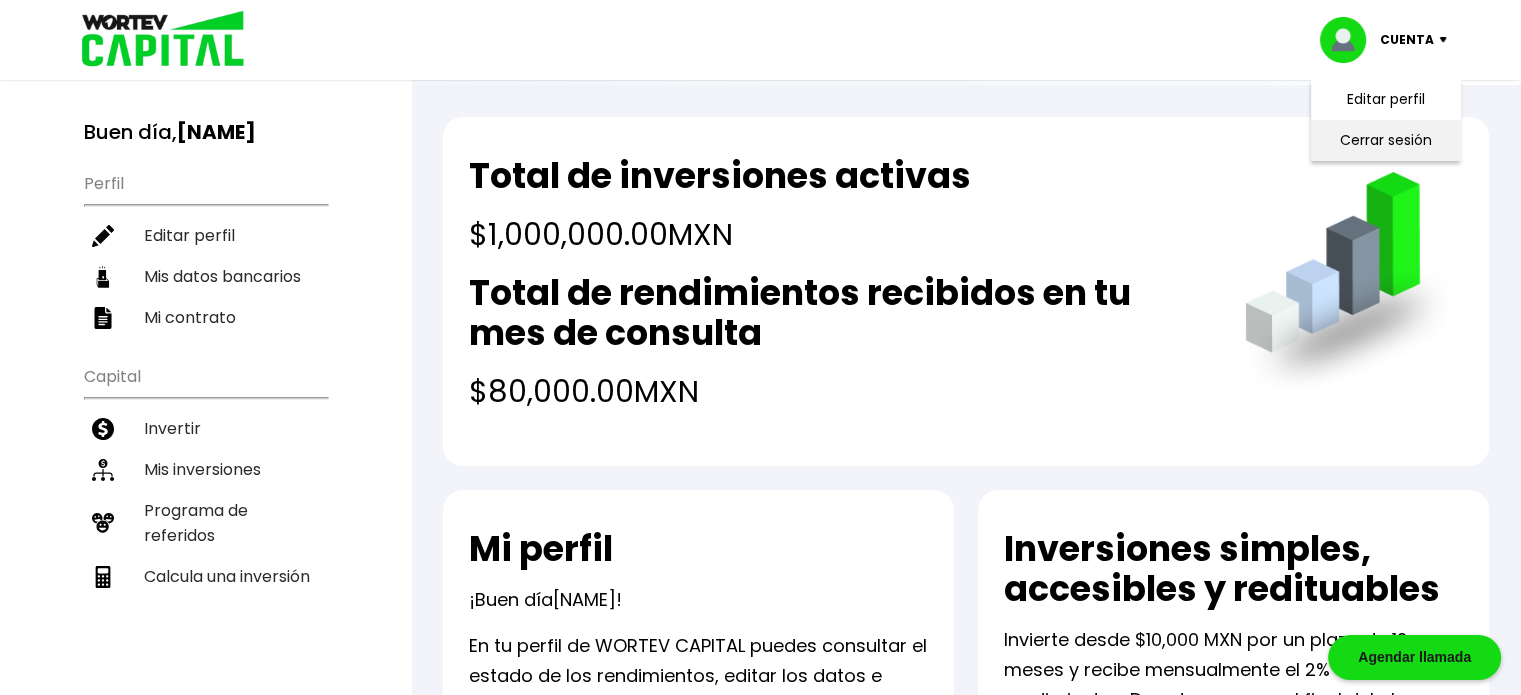 click on "Cerrar sesión" at bounding box center (1386, 140) 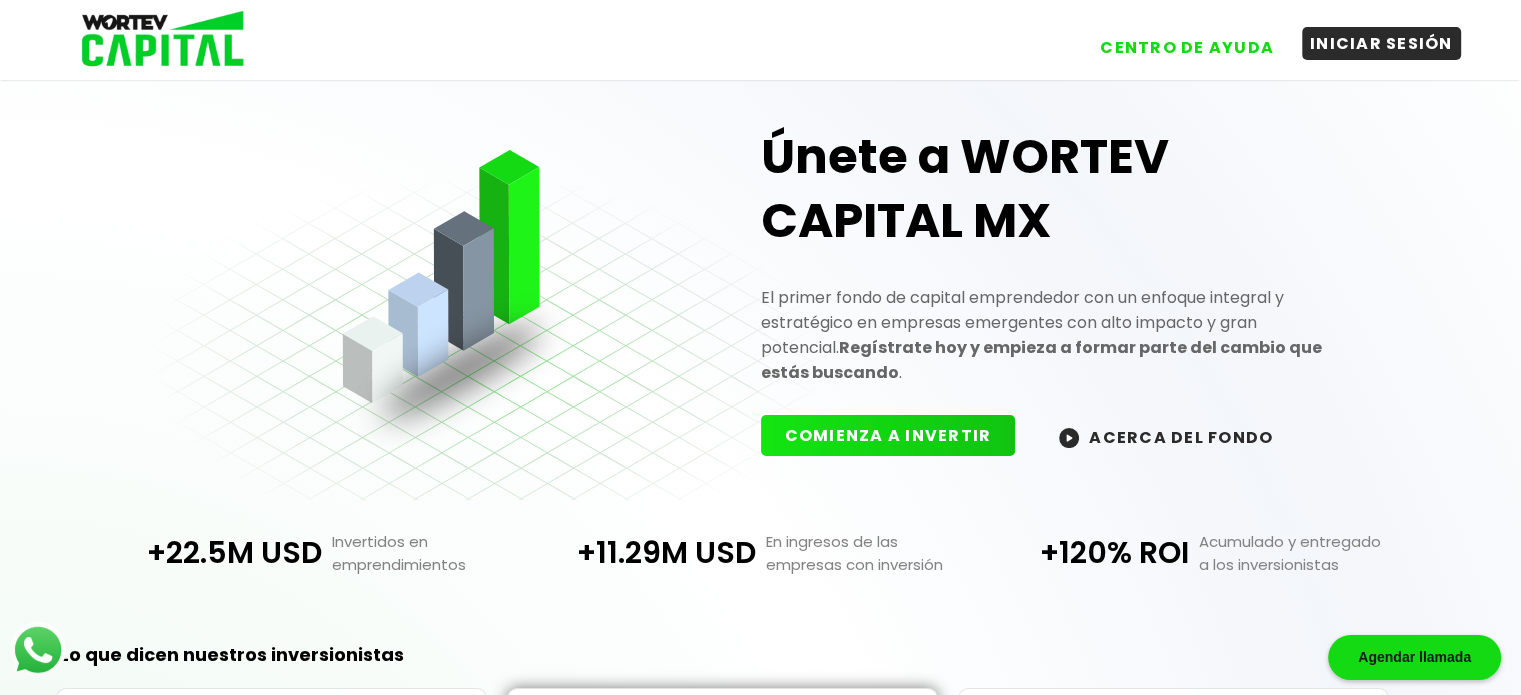 click on "INICIAR SESIÓN" at bounding box center (1381, 43) 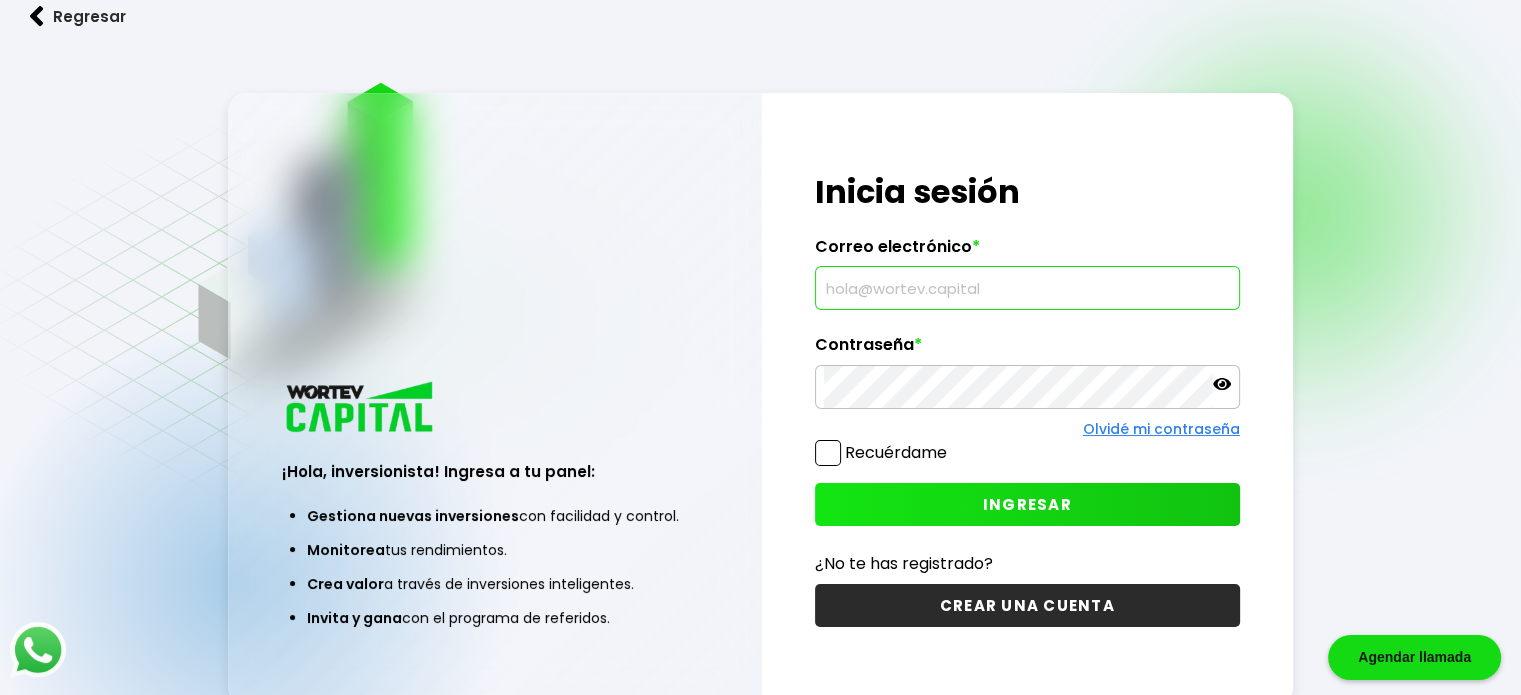 click at bounding box center [1027, 288] 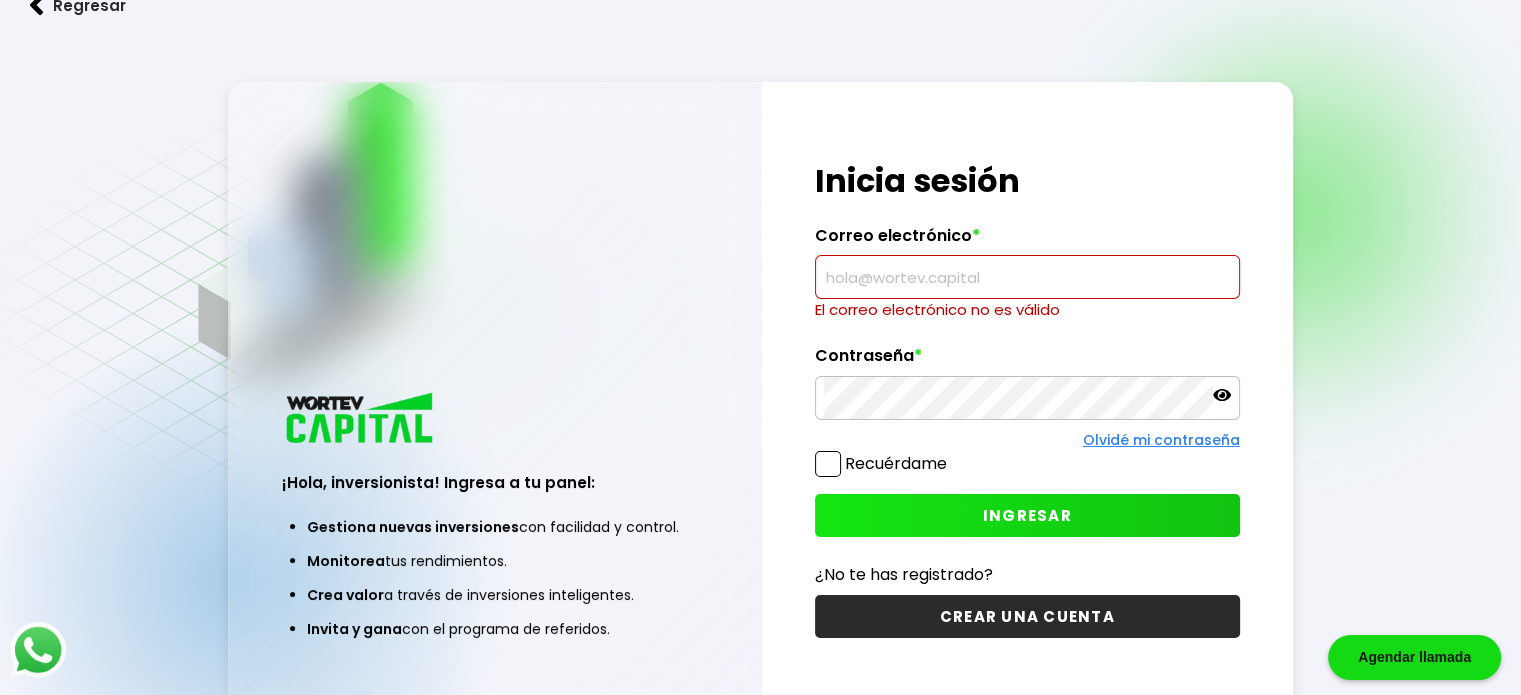 paste on "[EMAIL]" 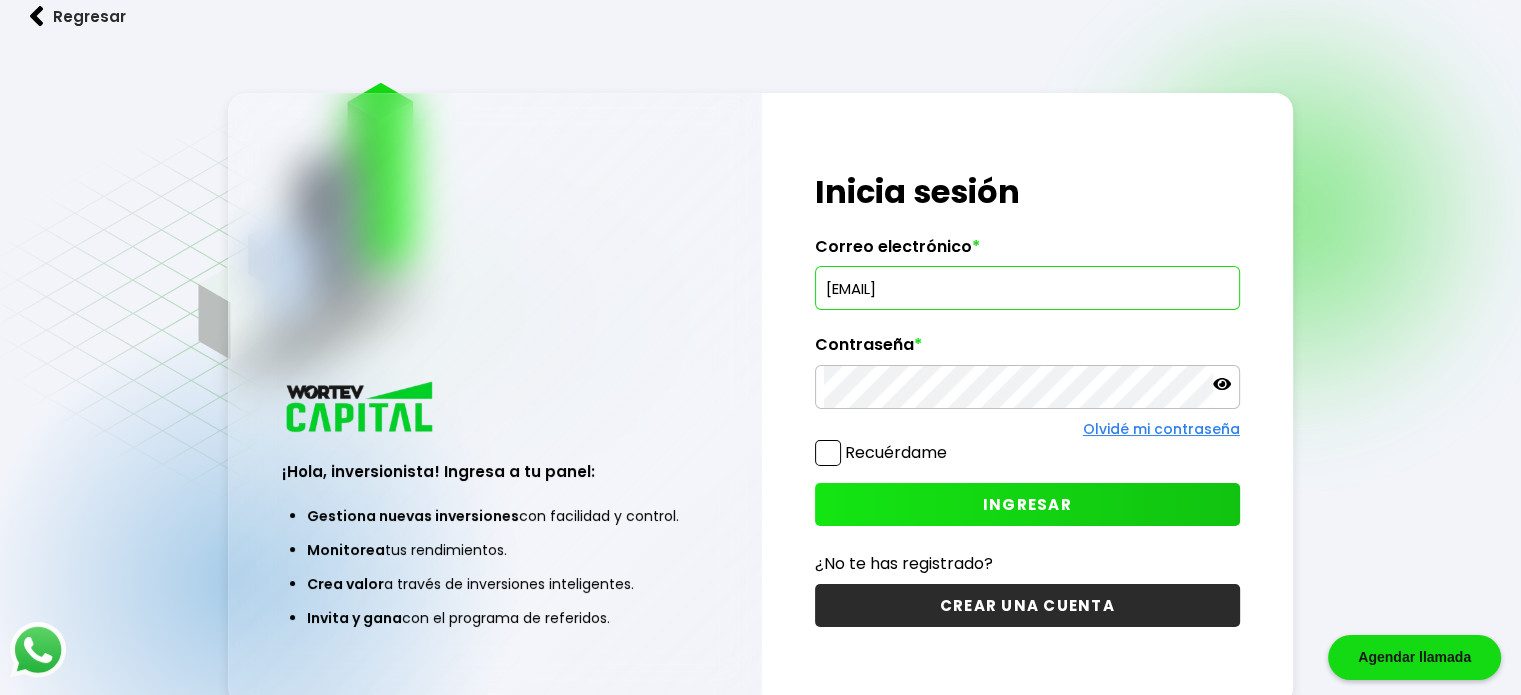type on "[EMAIL]" 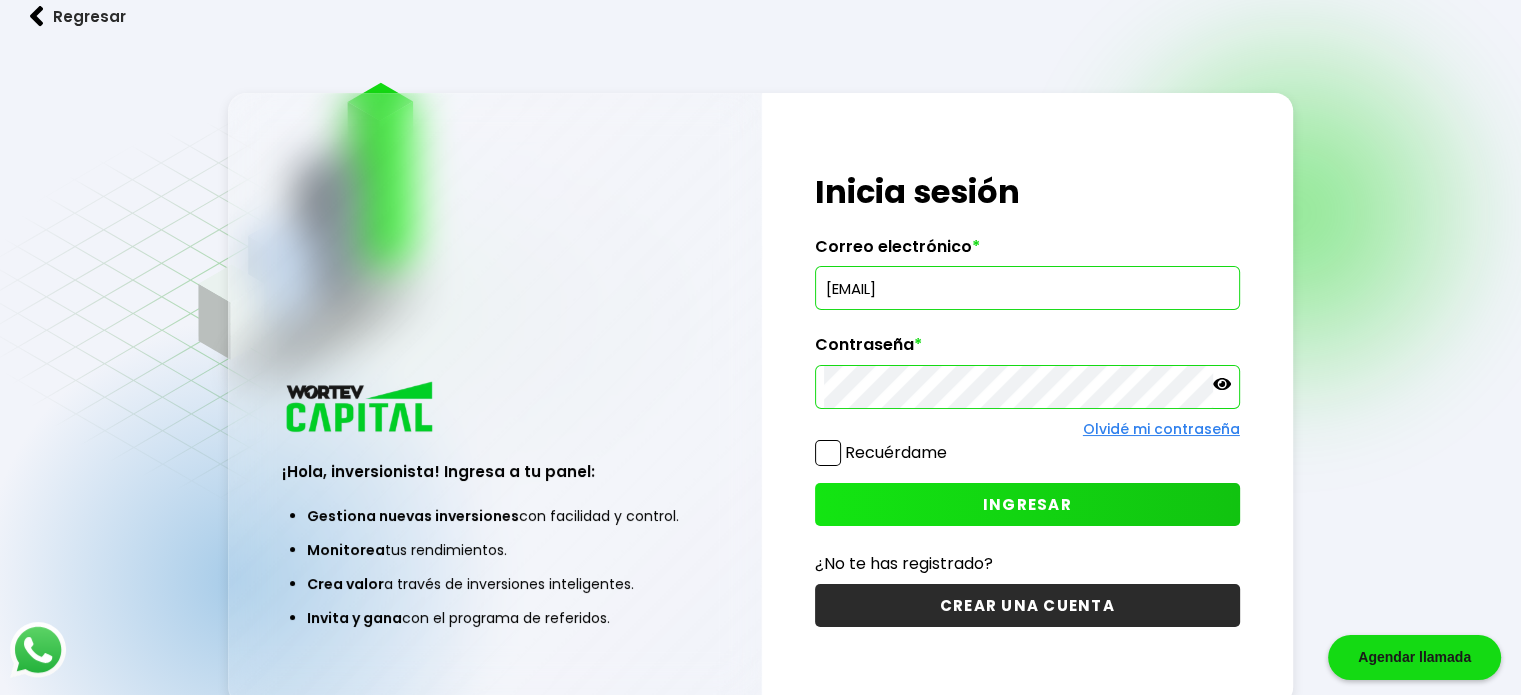 click on "INGRESAR" at bounding box center (1027, 504) 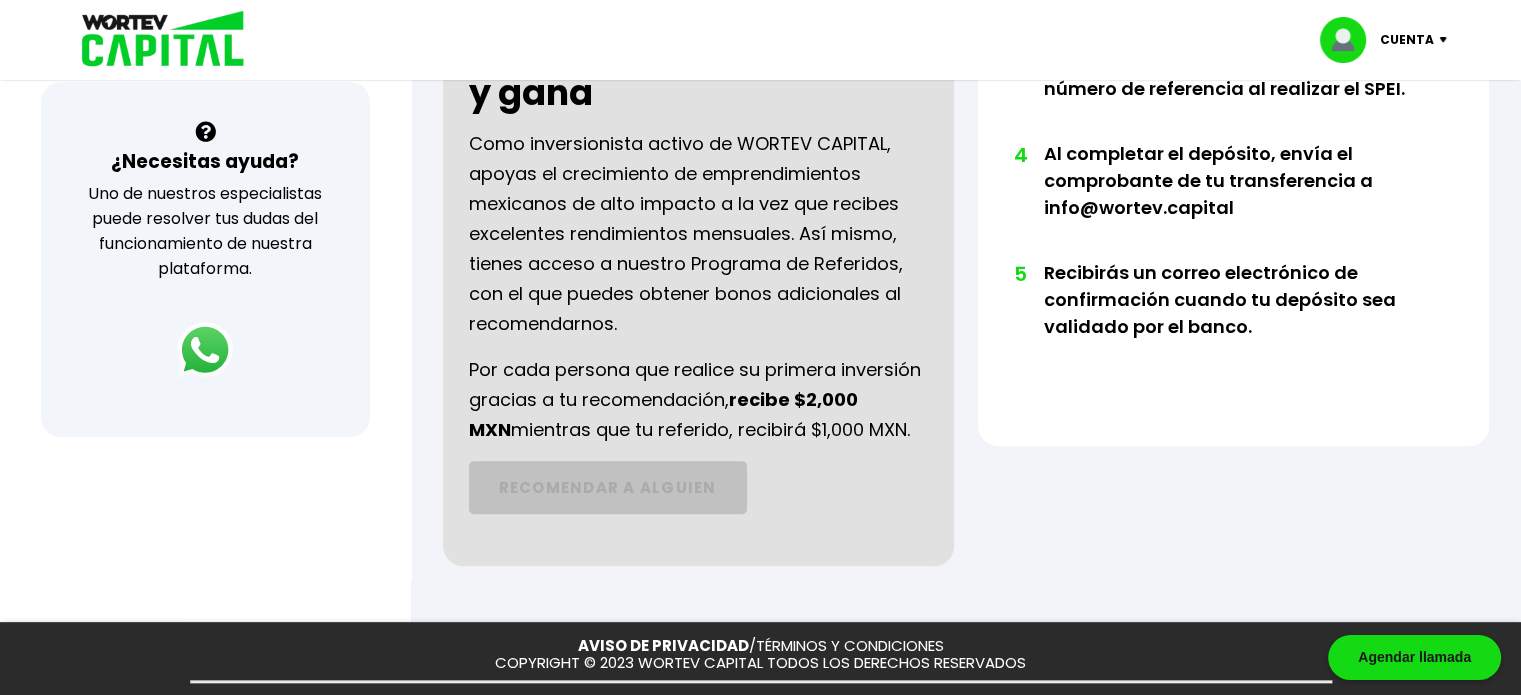 scroll, scrollTop: 0, scrollLeft: 0, axis: both 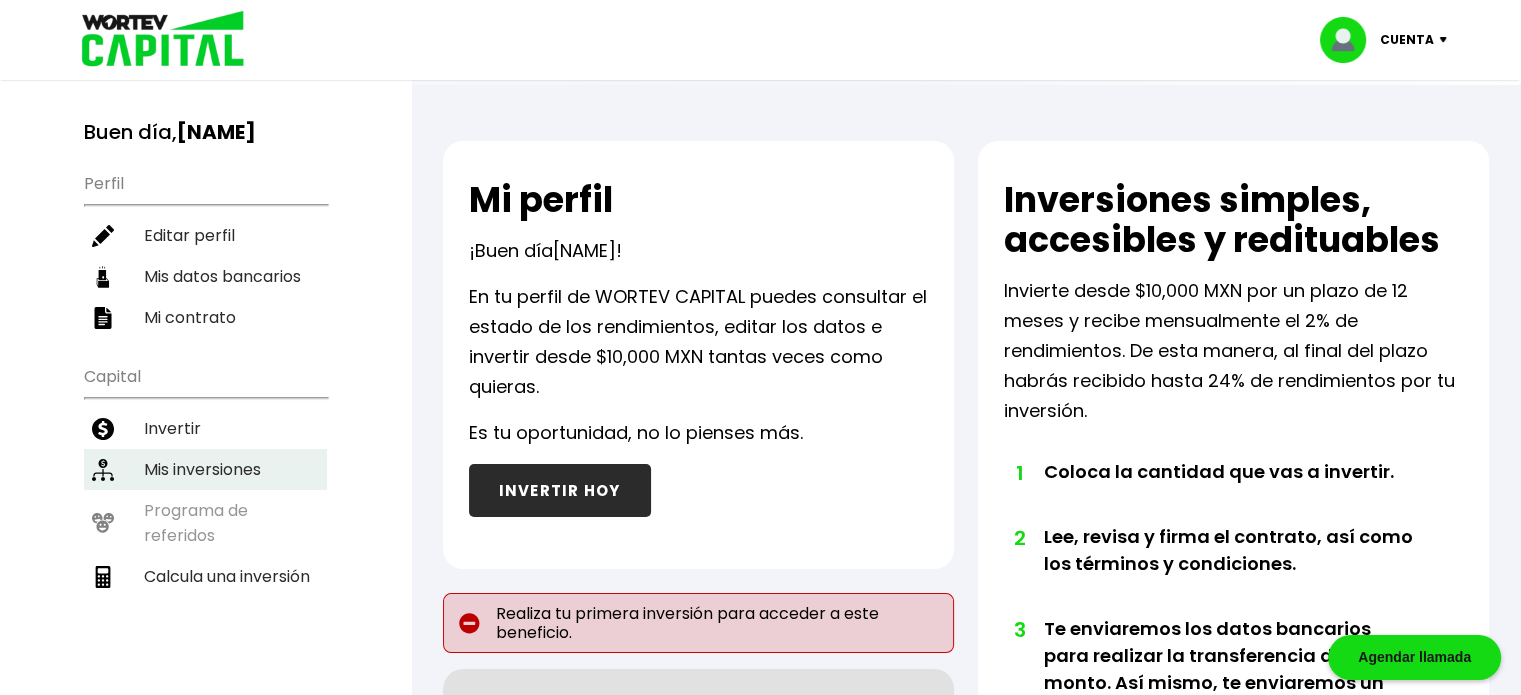 click on "Mis inversiones" at bounding box center (205, 469) 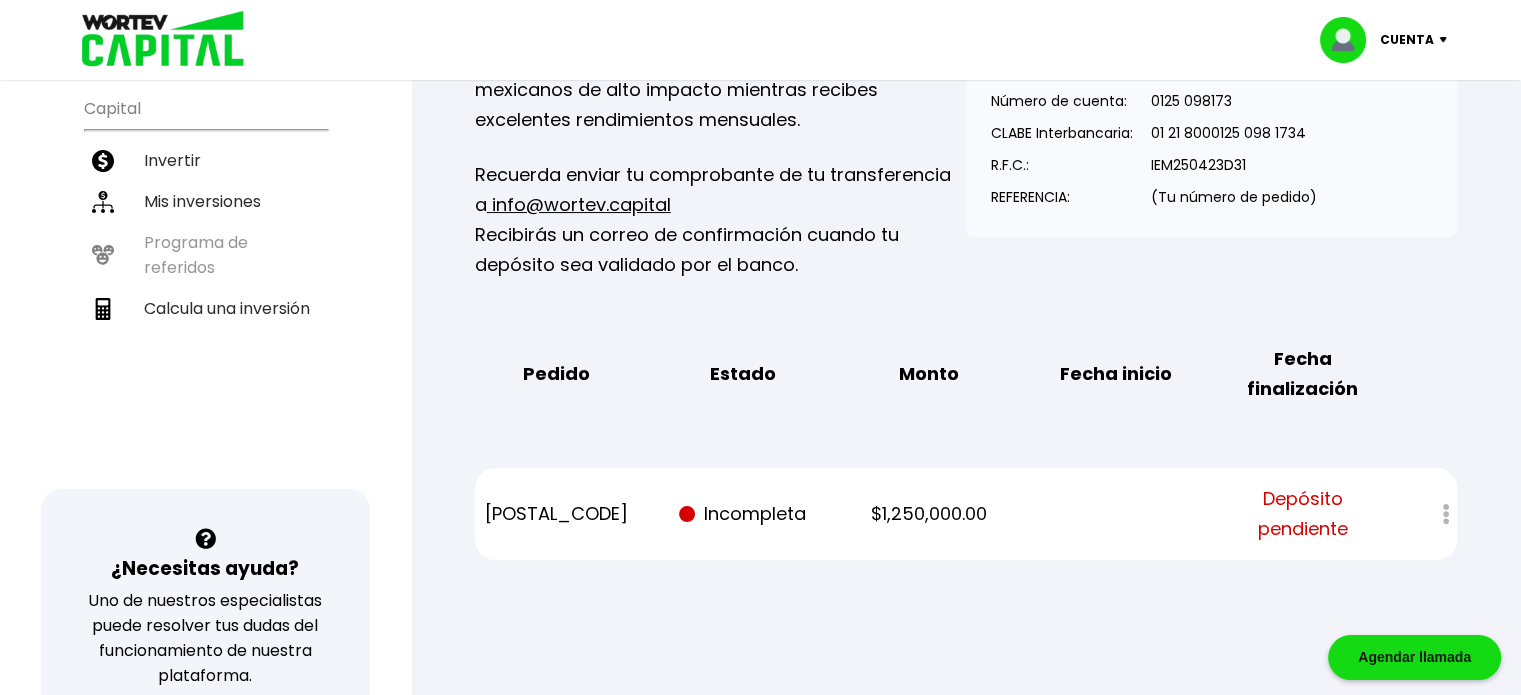 scroll, scrollTop: 368, scrollLeft: 0, axis: vertical 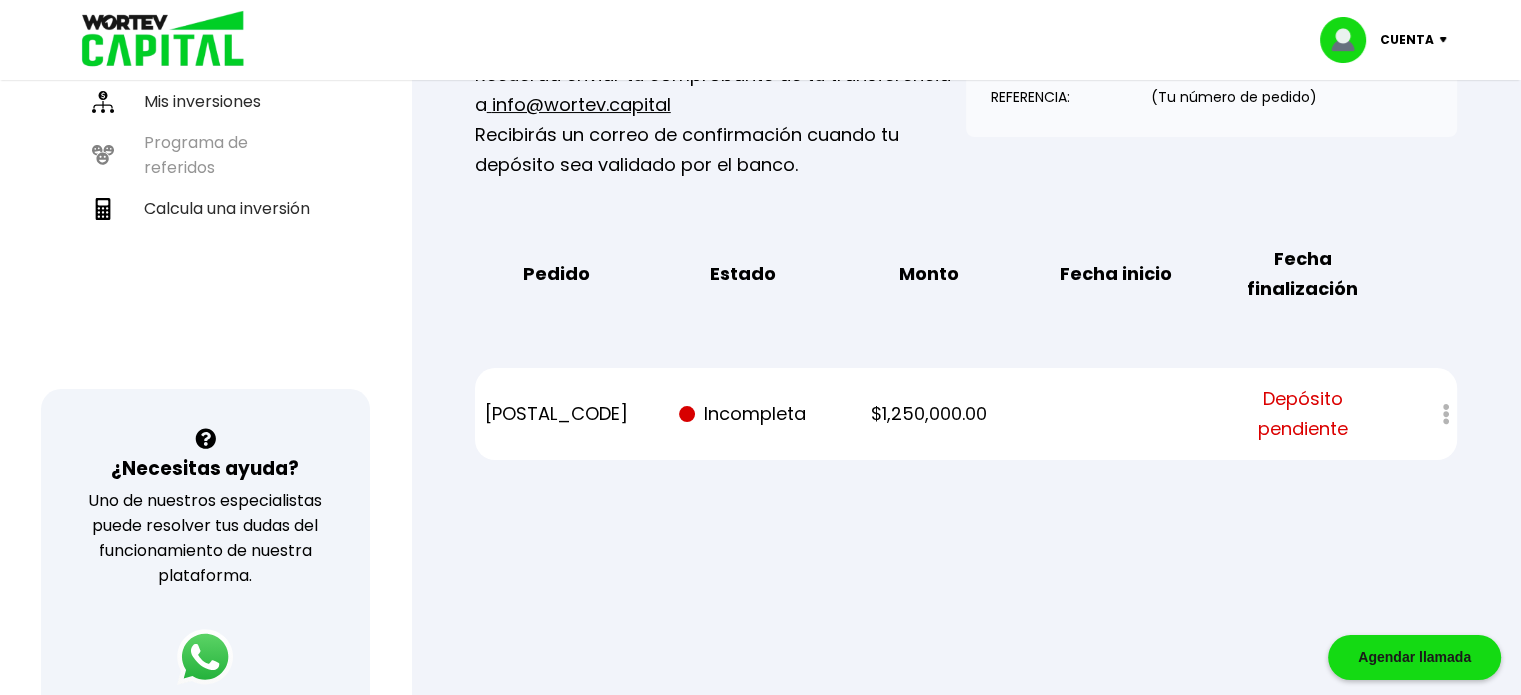 click at bounding box center (1432, 414) 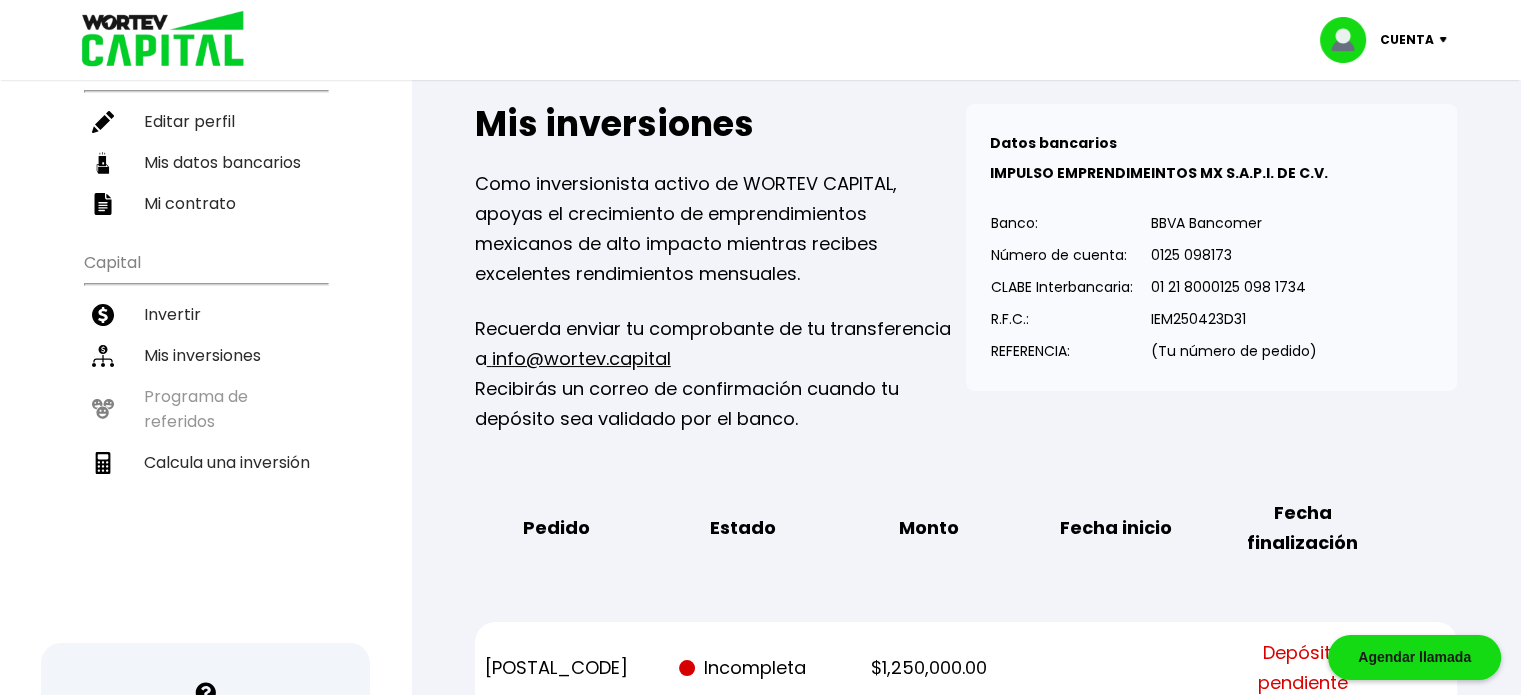 scroll, scrollTop: 0, scrollLeft: 0, axis: both 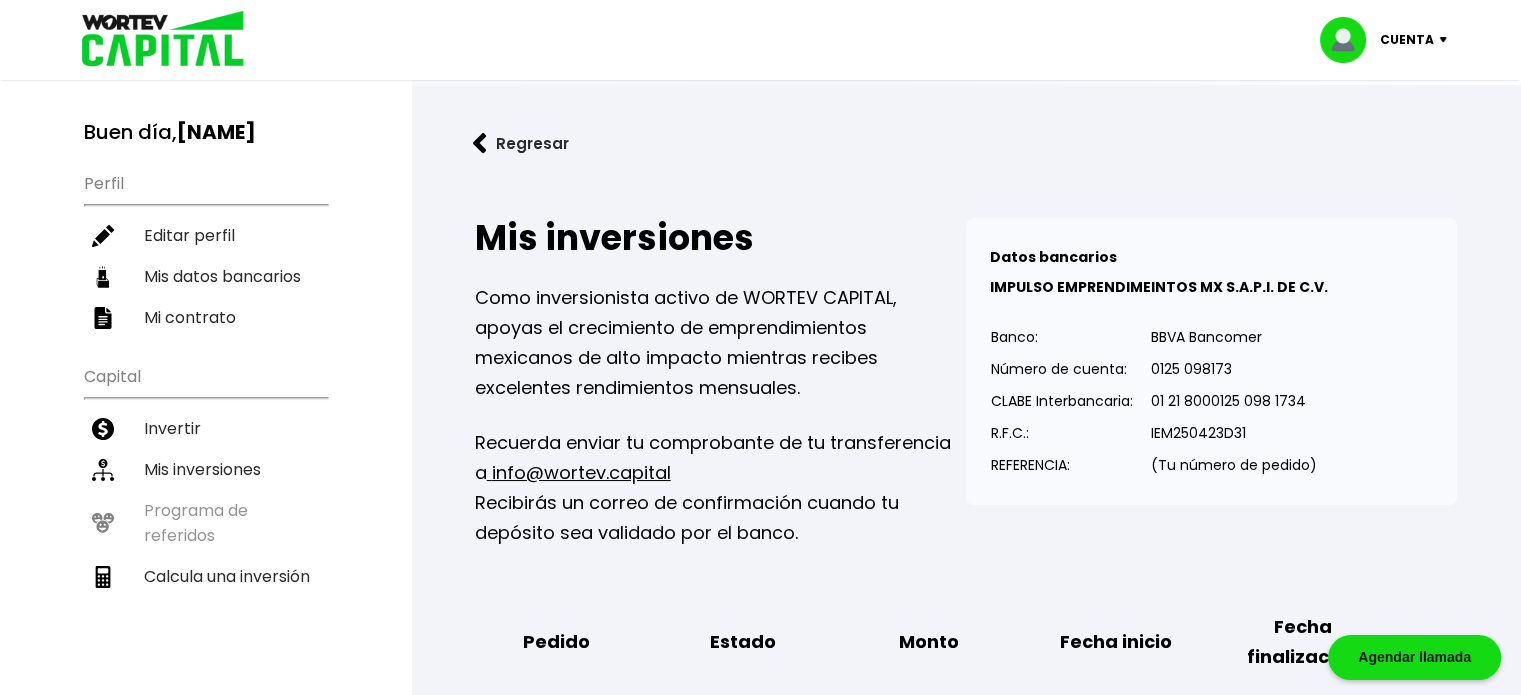click on "Cuenta" at bounding box center (1407, 40) 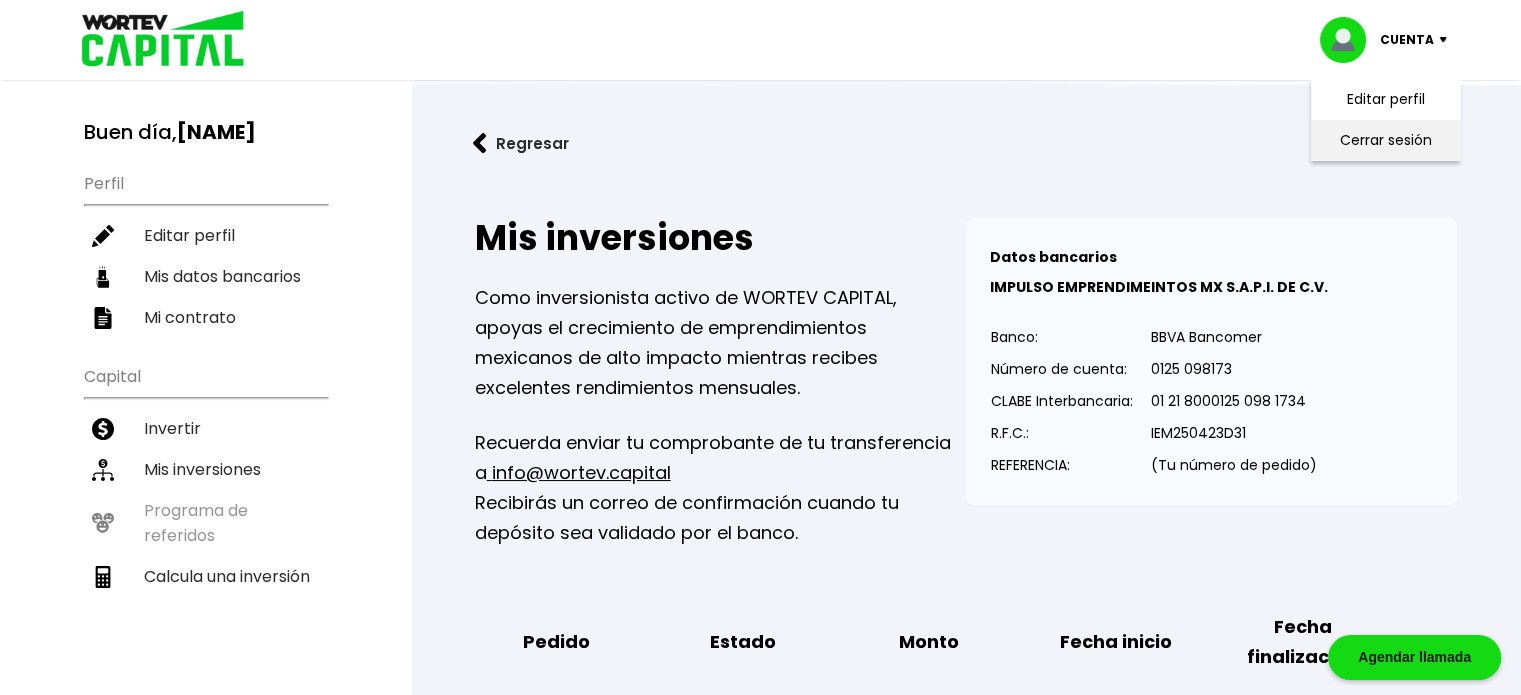 click on "Cerrar sesión" at bounding box center (1386, 140) 